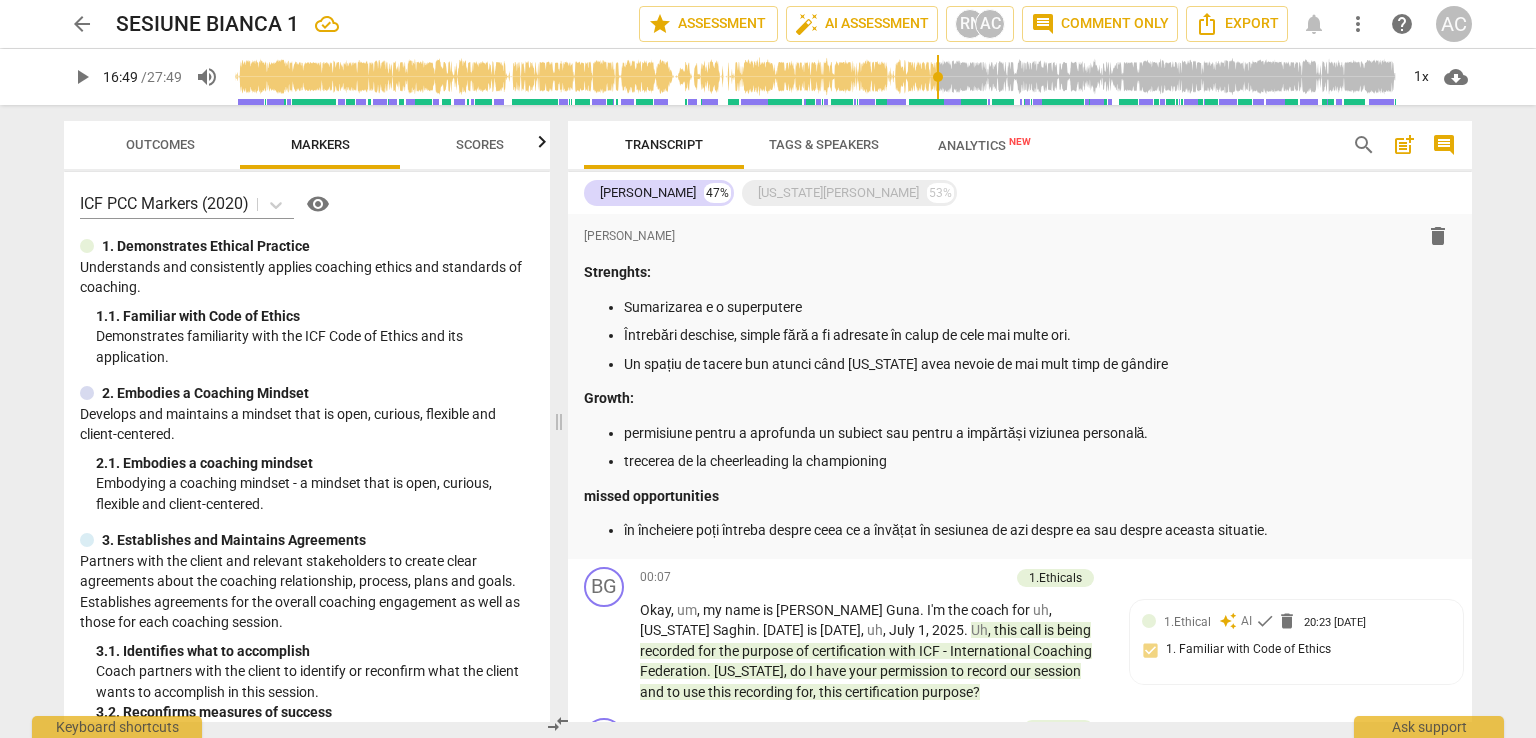scroll, scrollTop: 0, scrollLeft: 0, axis: both 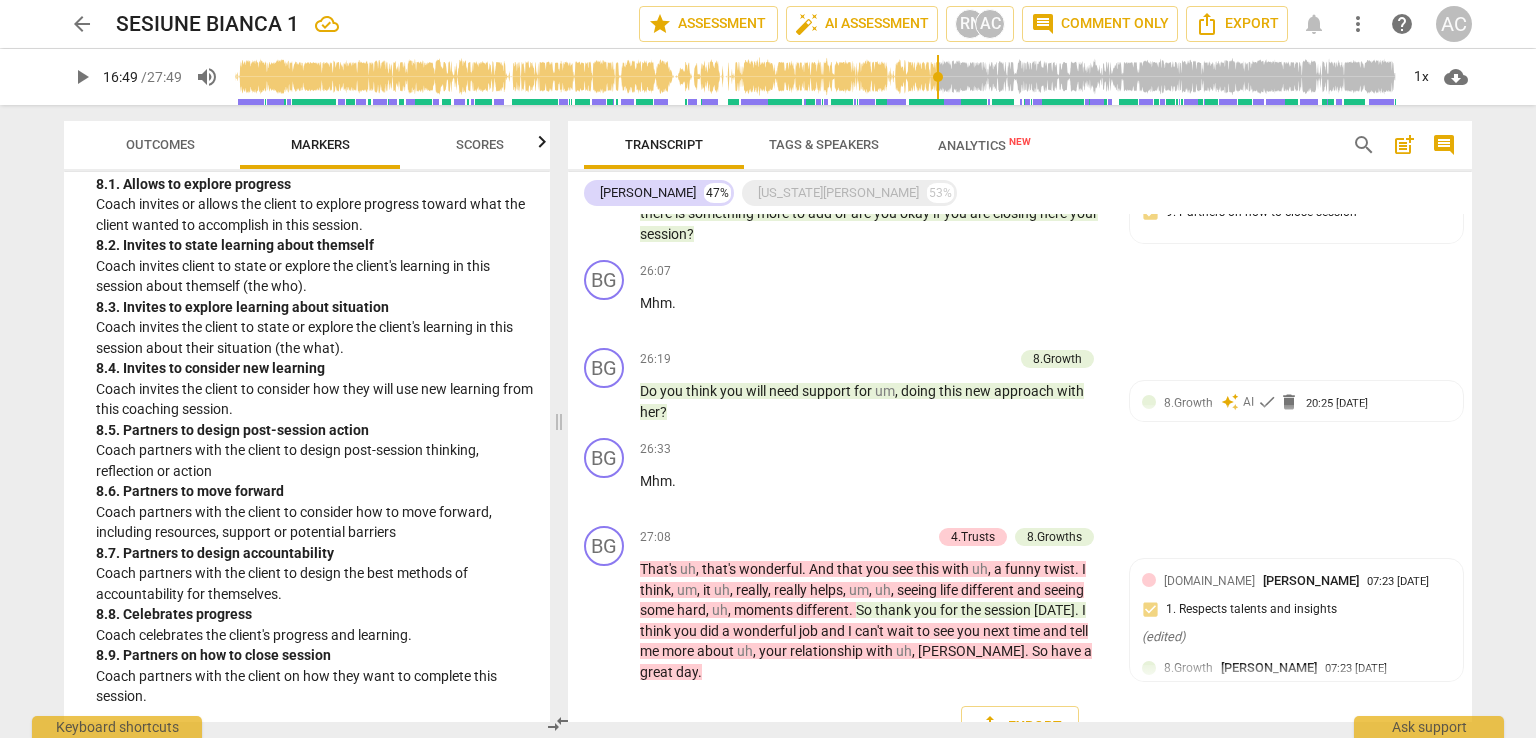click on "arrow_back SESIUNE BIANCA 1 star    Assessment   auto_fix_high    AI Assessment RN AC comment    Comment only    Export notifications more_vert help AC play_arrow 16:49   /  27:49 volume_up 1x cloud_download Outcomes Markers Scores ICF PCC Markers (2020) visibility 1. Demonstrates Ethical Practice Understands and consistently applies coaching ethics and standards of coaching. 1. 1. Familiar with Code of Ethics Demonstrates familiarity with the ICF Code of Ethics and its application. 2. Embodies a Coaching Mindset Develops and maintains a mindset that is open, curious, flexible and client-centered. 2. 1. Embodies a coaching mindset Embodying a coaching mindset - a mindset that is open, curious, flexible and client-centered. 3. Establishes and Maintains Agreements Partners with the client and relevant stakeholders to create clear agreements about the coaching relationship, process, plans and goals. Establishes agreements for the overall coaching engagement as well as those for each coaching session." at bounding box center [768, 369] 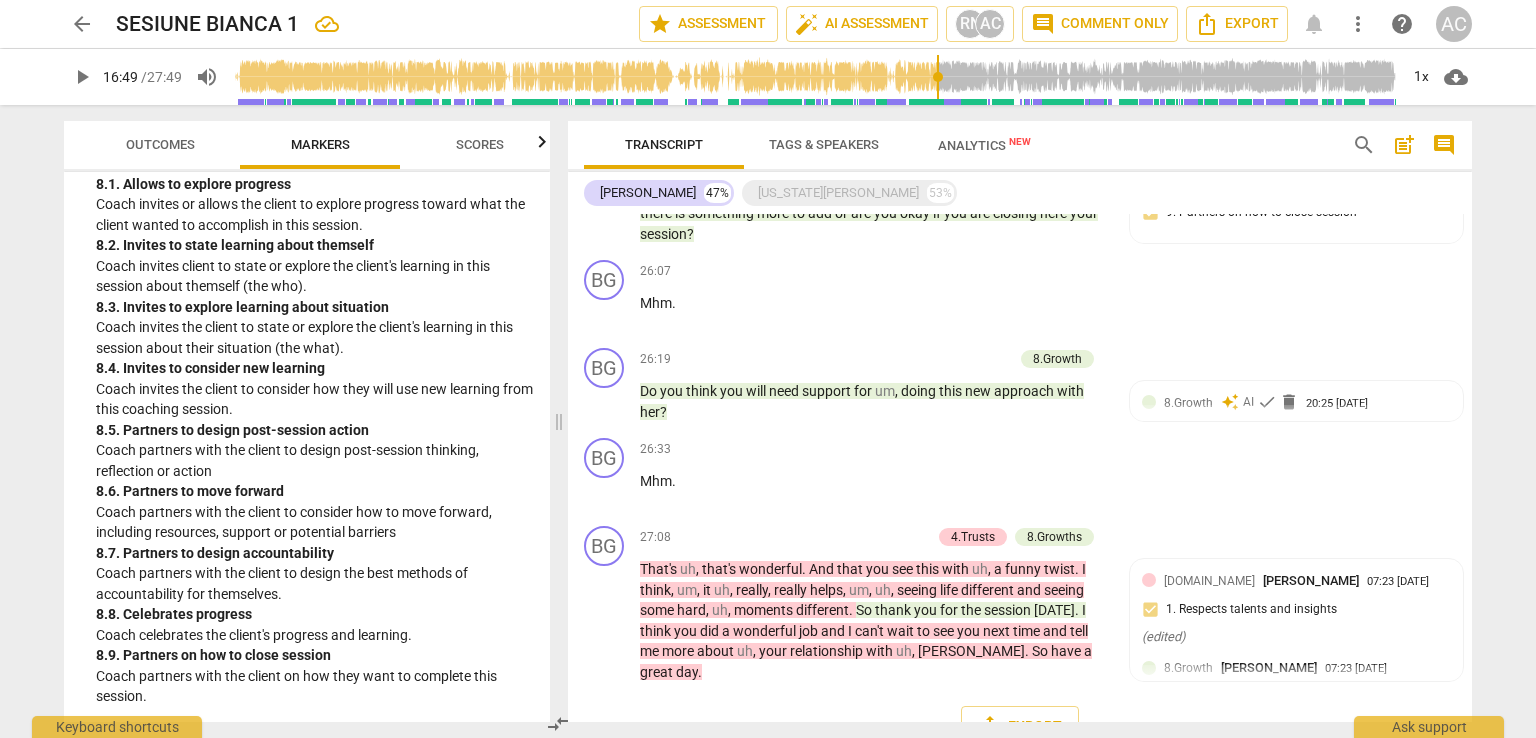 click on "arrow_back SESIUNE BIANCA 1 star    Assessment   auto_fix_high    AI Assessment RN AC comment    Comment only    Export notifications more_vert help AC play_arrow 16:49   /  27:49 volume_up 1x cloud_download Outcomes Markers Scores ICF PCC Markers (2020) visibility 1. Demonstrates Ethical Practice Understands and consistently applies coaching ethics and standards of coaching. 1. 1. Familiar with Code of Ethics Demonstrates familiarity with the ICF Code of Ethics and its application. 2. Embodies a Coaching Mindset Develops and maintains a mindset that is open, curious, flexible and client-centered. 2. 1. Embodies a coaching mindset Embodying a coaching mindset - a mindset that is open, curious, flexible and client-centered. 3. Establishes and Maintains Agreements Partners with the client and relevant stakeholders to create clear agreements about the coaching relationship, process, plans and goals. Establishes agreements for the overall coaching engagement as well as those for each coaching session." at bounding box center [768, 369] 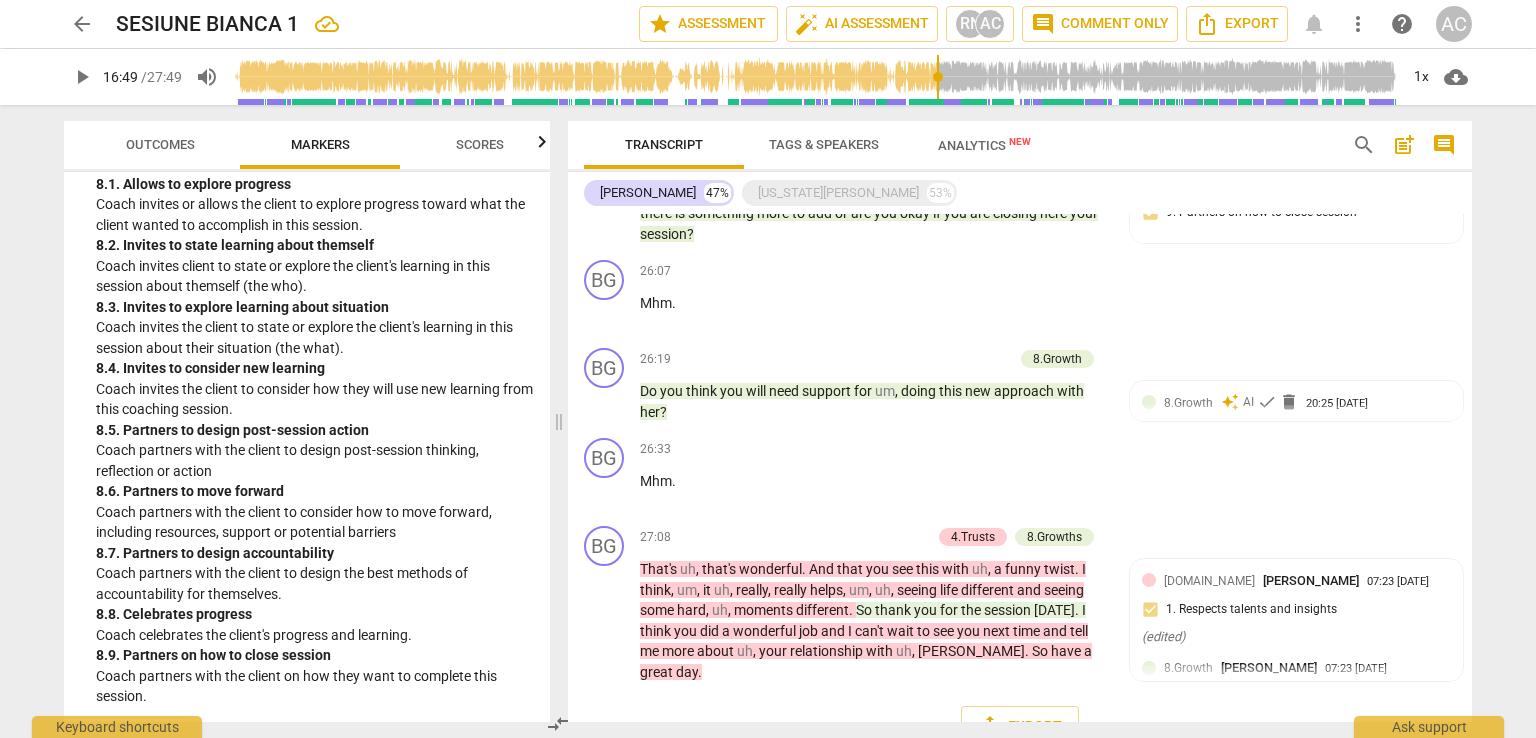 click on "arrow_back SESIUNE BIANCA 1 star    Assessment   auto_fix_high    AI Assessment RN AC comment    Comment only    Export notifications more_vert help AC play_arrow 16:49   /  27:49 volume_up 1x cloud_download Outcomes Markers Scores ICF PCC Markers (2020) visibility 1. Demonstrates Ethical Practice Understands and consistently applies coaching ethics and standards of coaching. 1. 1. Familiar with Code of Ethics Demonstrates familiarity with the ICF Code of Ethics and its application. 2. Embodies a Coaching Mindset Develops and maintains a mindset that is open, curious, flexible and client-centered. 2. 1. Embodies a coaching mindset Embodying a coaching mindset - a mindset that is open, curious, flexible and client-centered. 3. Establishes and Maintains Agreements Partners with the client and relevant stakeholders to create clear agreements about the coaching relationship, process, plans and goals. Establishes agreements for the overall coaching engagement as well as those for each coaching session." at bounding box center [768, 369] 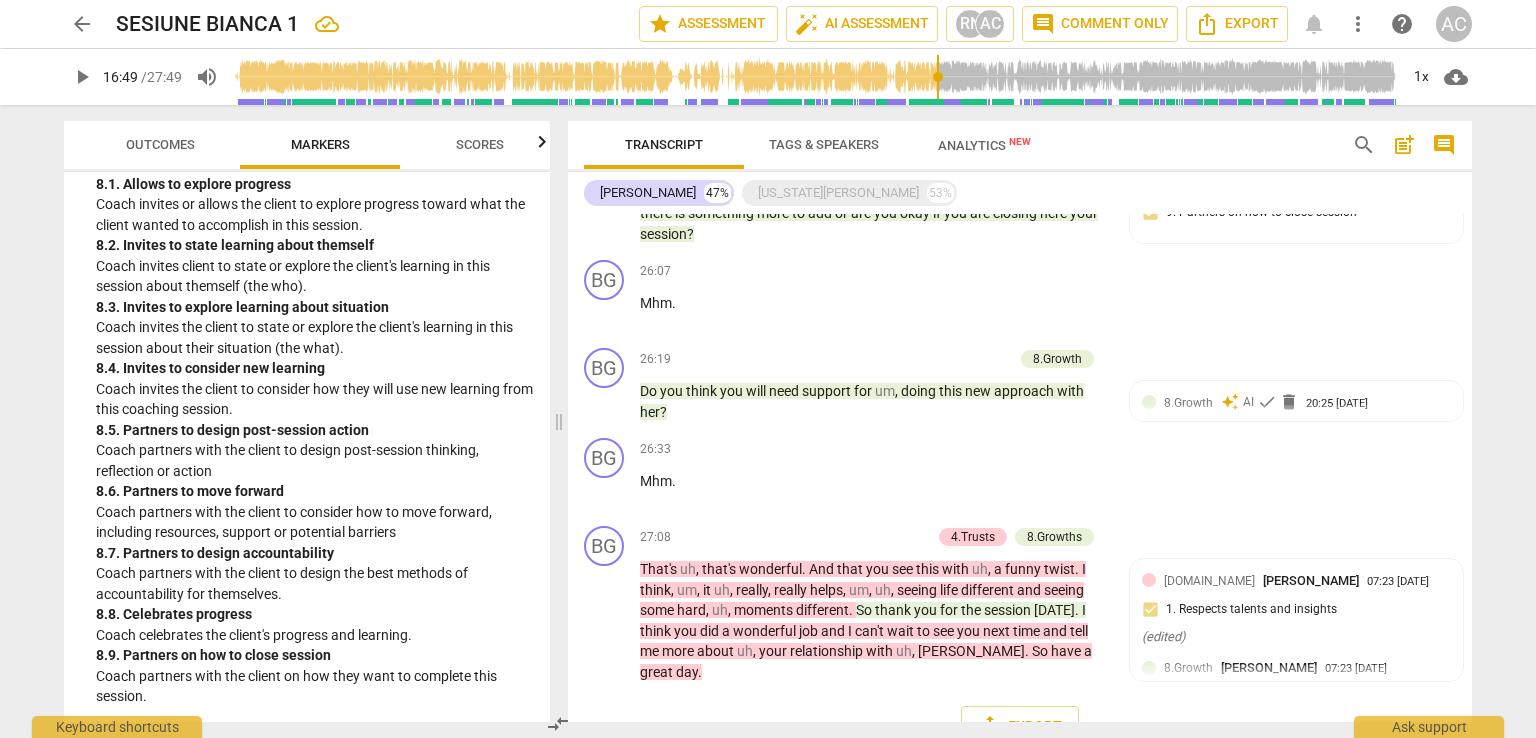 click on "arrow_back SESIUNE BIANCA 1 star    Assessment   auto_fix_high    AI Assessment RN AC comment    Comment only    Export notifications more_vert help AC play_arrow 16:49   /  27:49 volume_up 1x cloud_download Outcomes Markers Scores ICF PCC Markers (2020) visibility 1. Demonstrates Ethical Practice Understands and consistently applies coaching ethics and standards of coaching. 1. 1. Familiar with Code of Ethics Demonstrates familiarity with the ICF Code of Ethics and its application. 2. Embodies a Coaching Mindset Develops and maintains a mindset that is open, curious, flexible and client-centered. 2. 1. Embodies a coaching mindset Embodying a coaching mindset - a mindset that is open, curious, flexible and client-centered. 3. Establishes and Maintains Agreements Partners with the client and relevant stakeholders to create clear agreements about the coaching relationship, process, plans and goals. Establishes agreements for the overall coaching engagement as well as those for each coaching session." at bounding box center [768, 369] 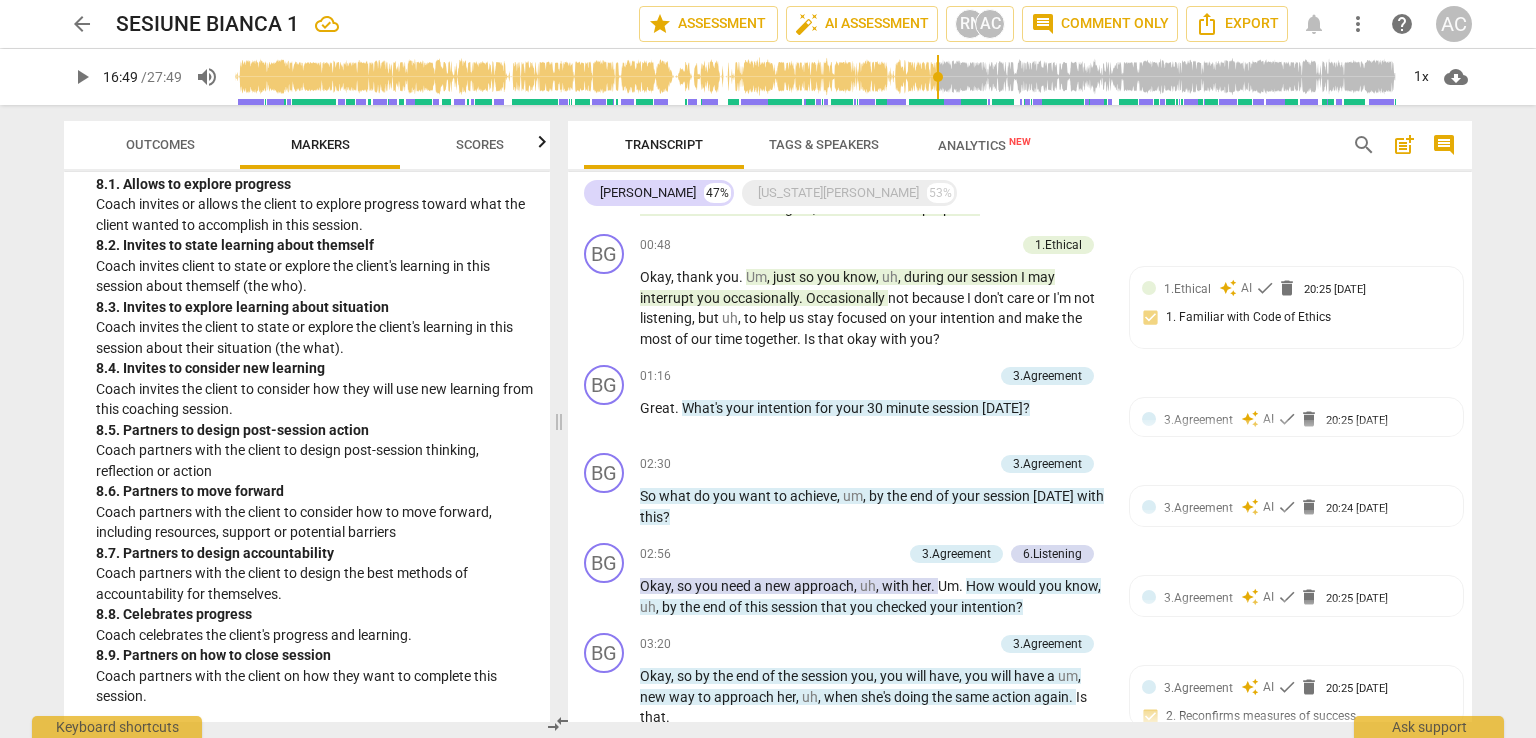 scroll, scrollTop: 292, scrollLeft: 0, axis: vertical 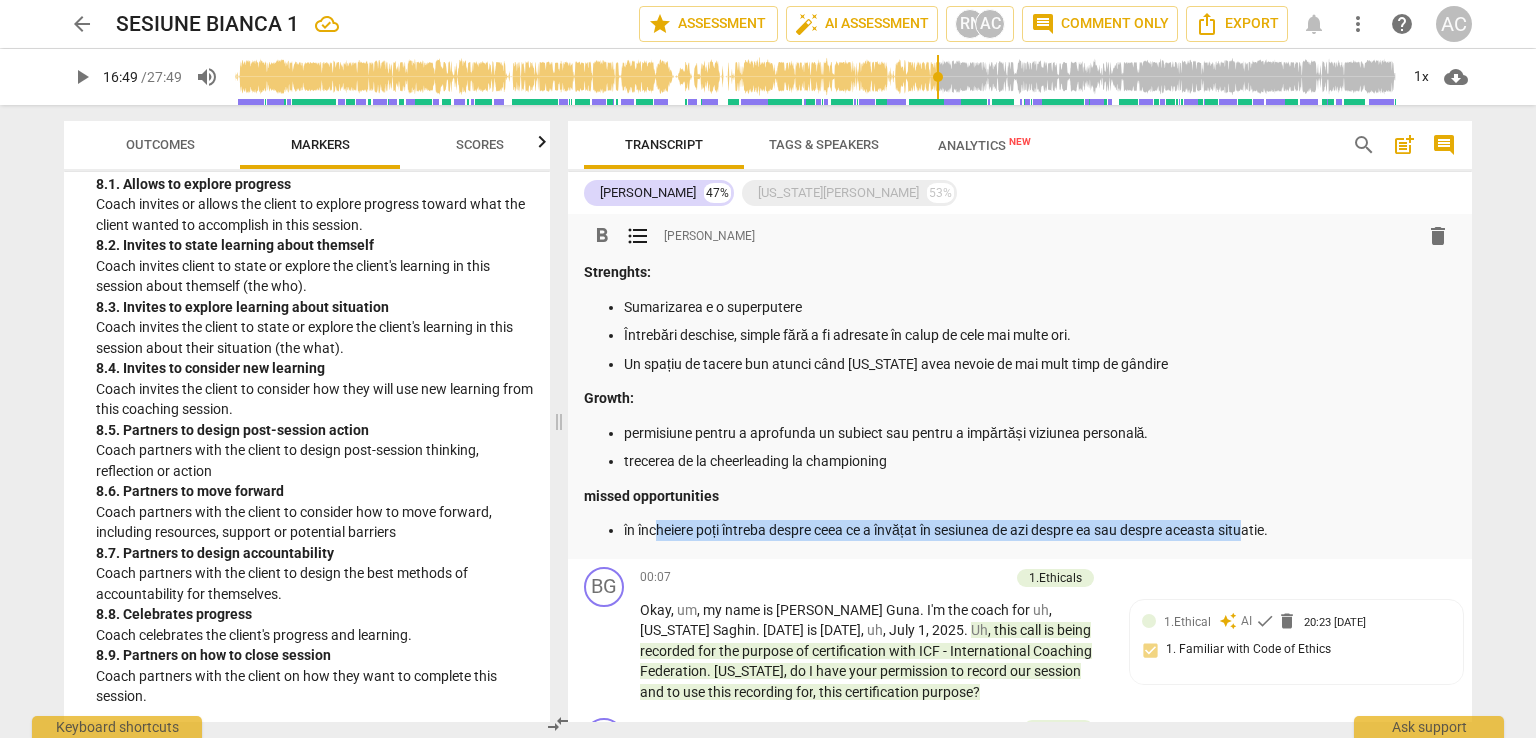 drag, startPoint x: 655, startPoint y: 530, endPoint x: 1251, endPoint y: 551, distance: 596.3699 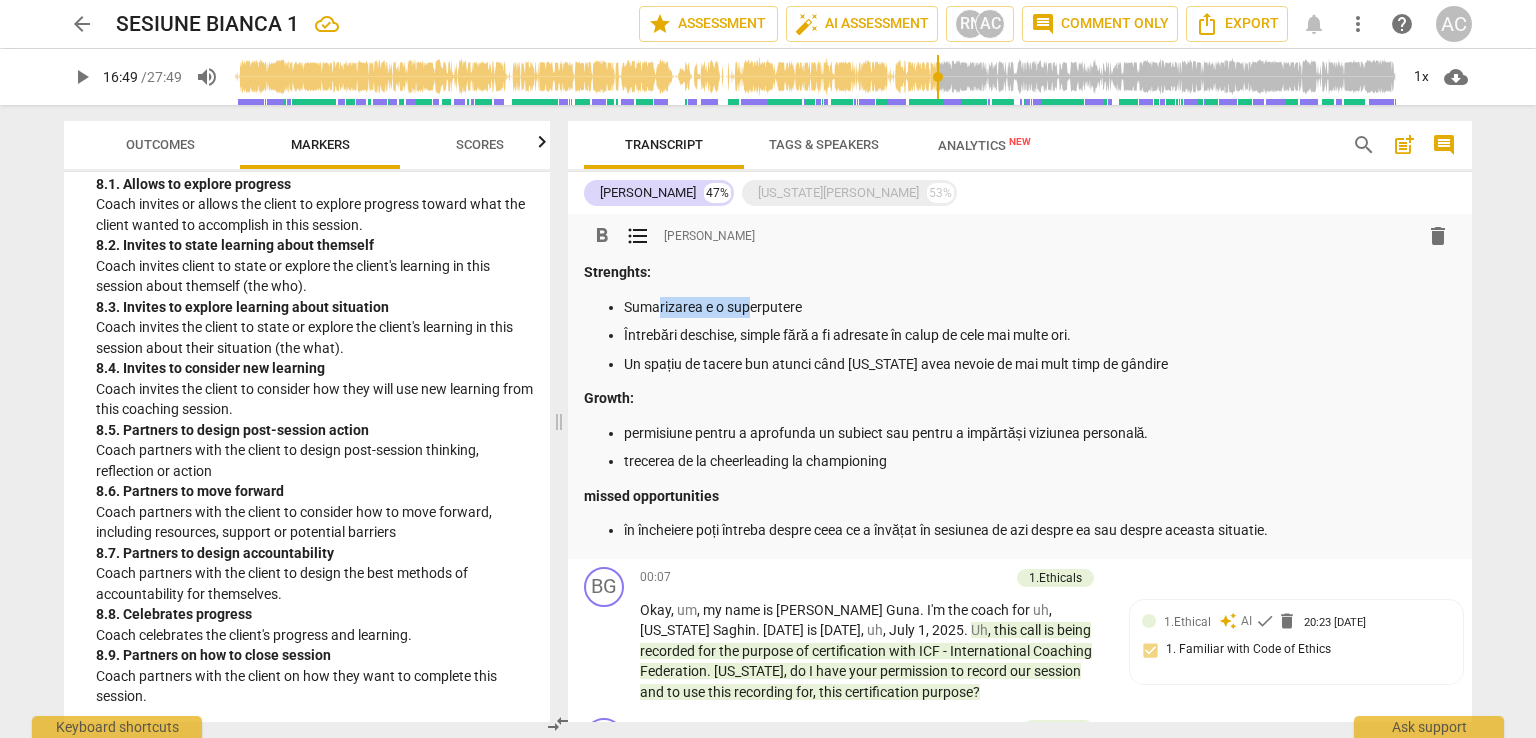 drag, startPoint x: 658, startPoint y: 305, endPoint x: 754, endPoint y: 305, distance: 96 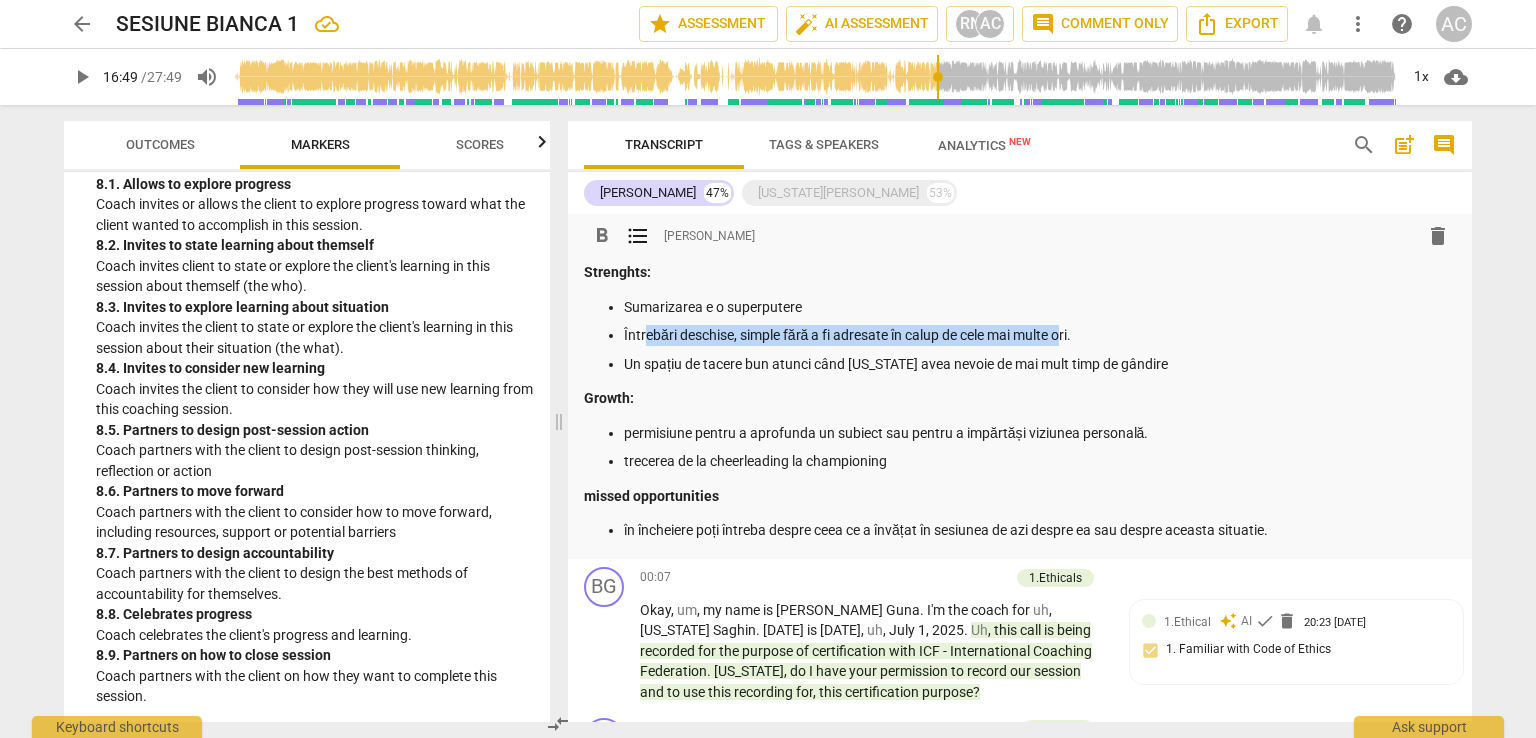 drag, startPoint x: 647, startPoint y: 333, endPoint x: 1067, endPoint y: 341, distance: 420.07617 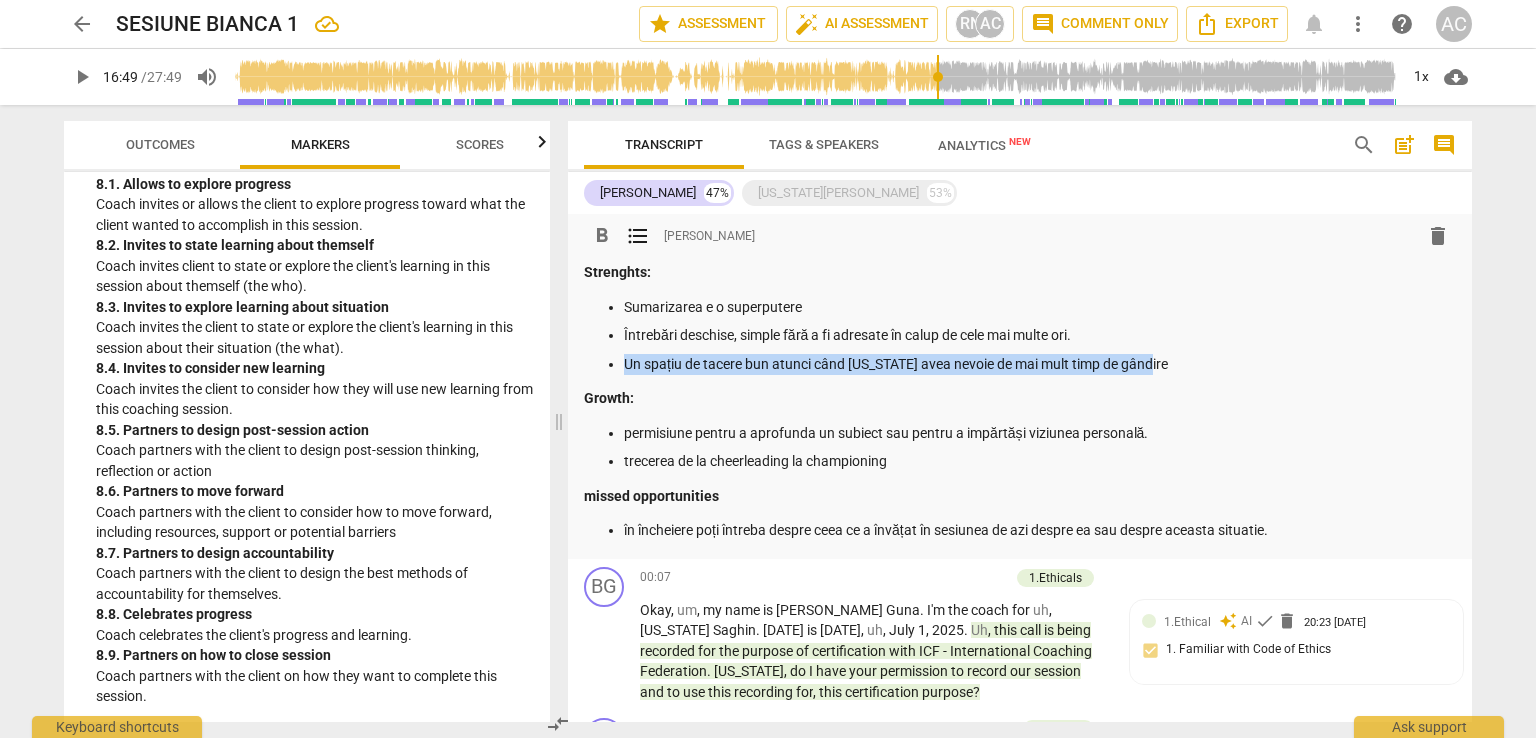 drag, startPoint x: 623, startPoint y: 365, endPoint x: 1153, endPoint y: 366, distance: 530.0009 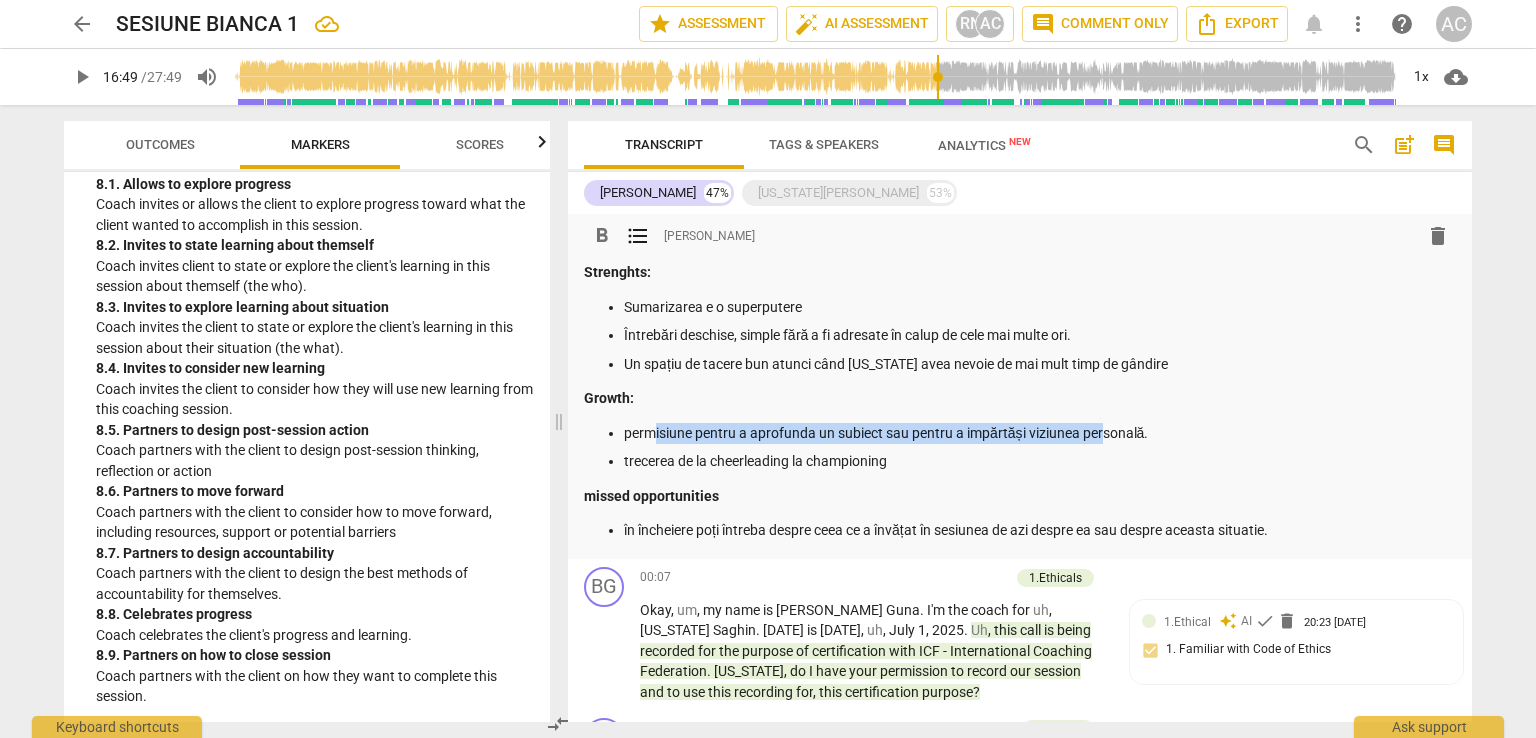 drag, startPoint x: 656, startPoint y: 434, endPoint x: 1104, endPoint y: 430, distance: 448.01785 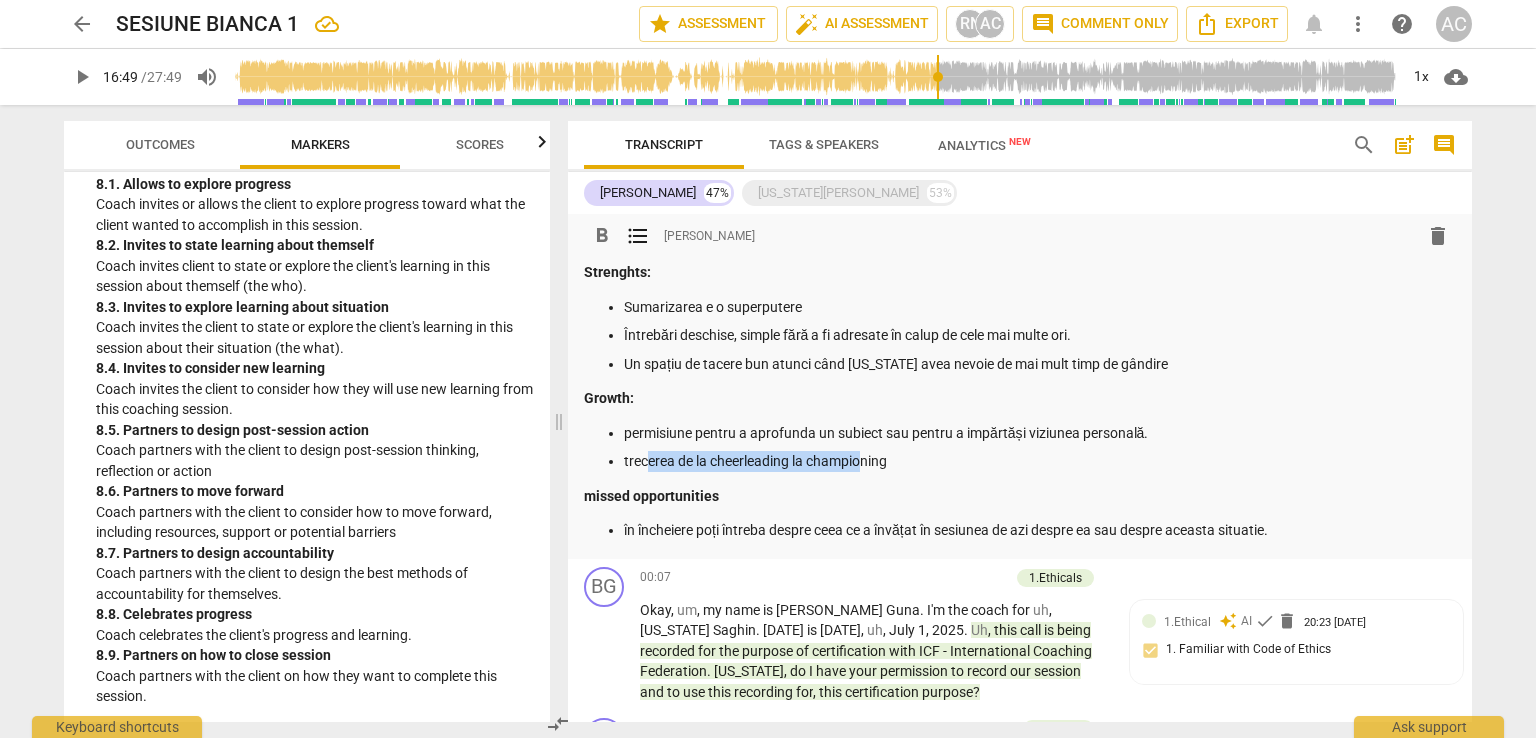 drag, startPoint x: 644, startPoint y: 461, endPoint x: 860, endPoint y: 459, distance: 216.00926 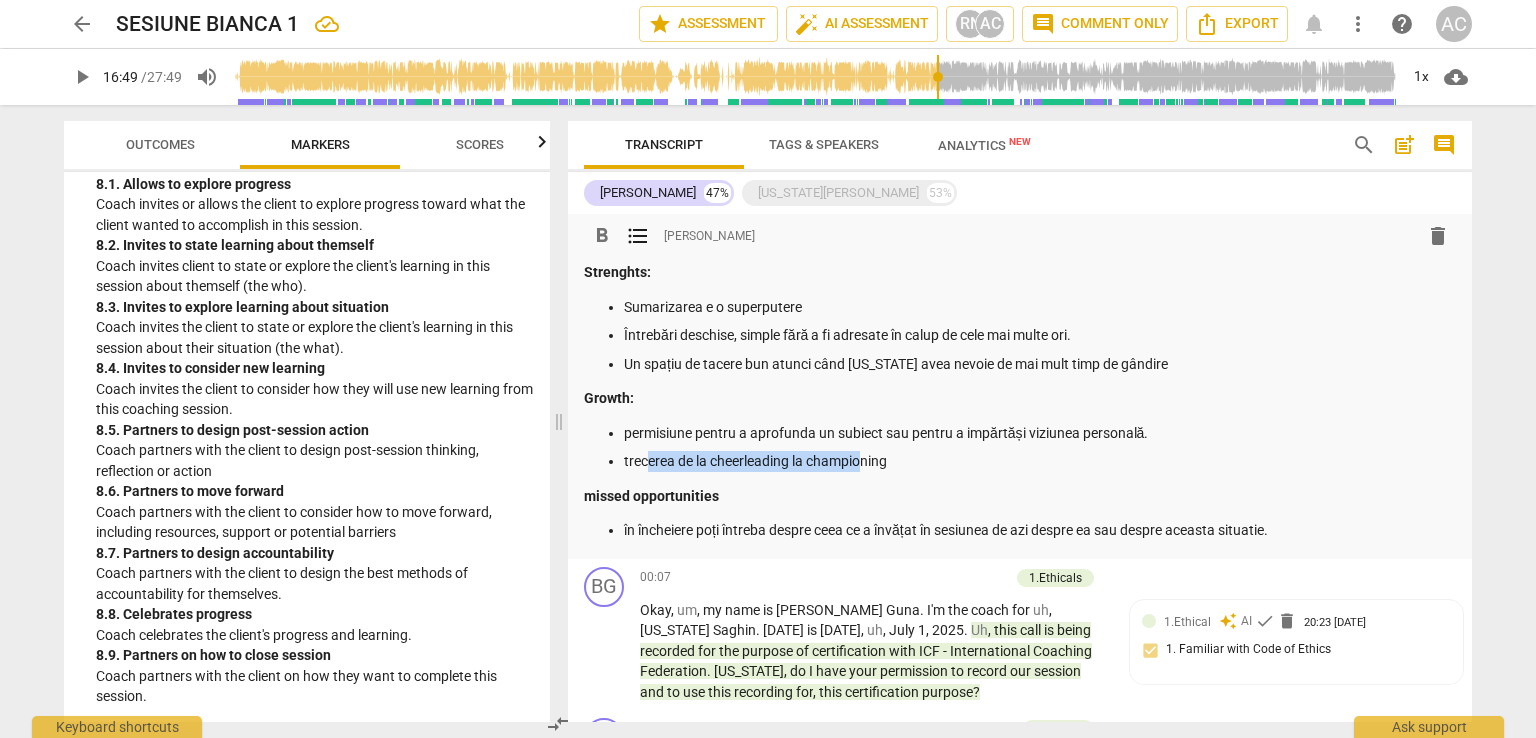 scroll, scrollTop: 500, scrollLeft: 0, axis: vertical 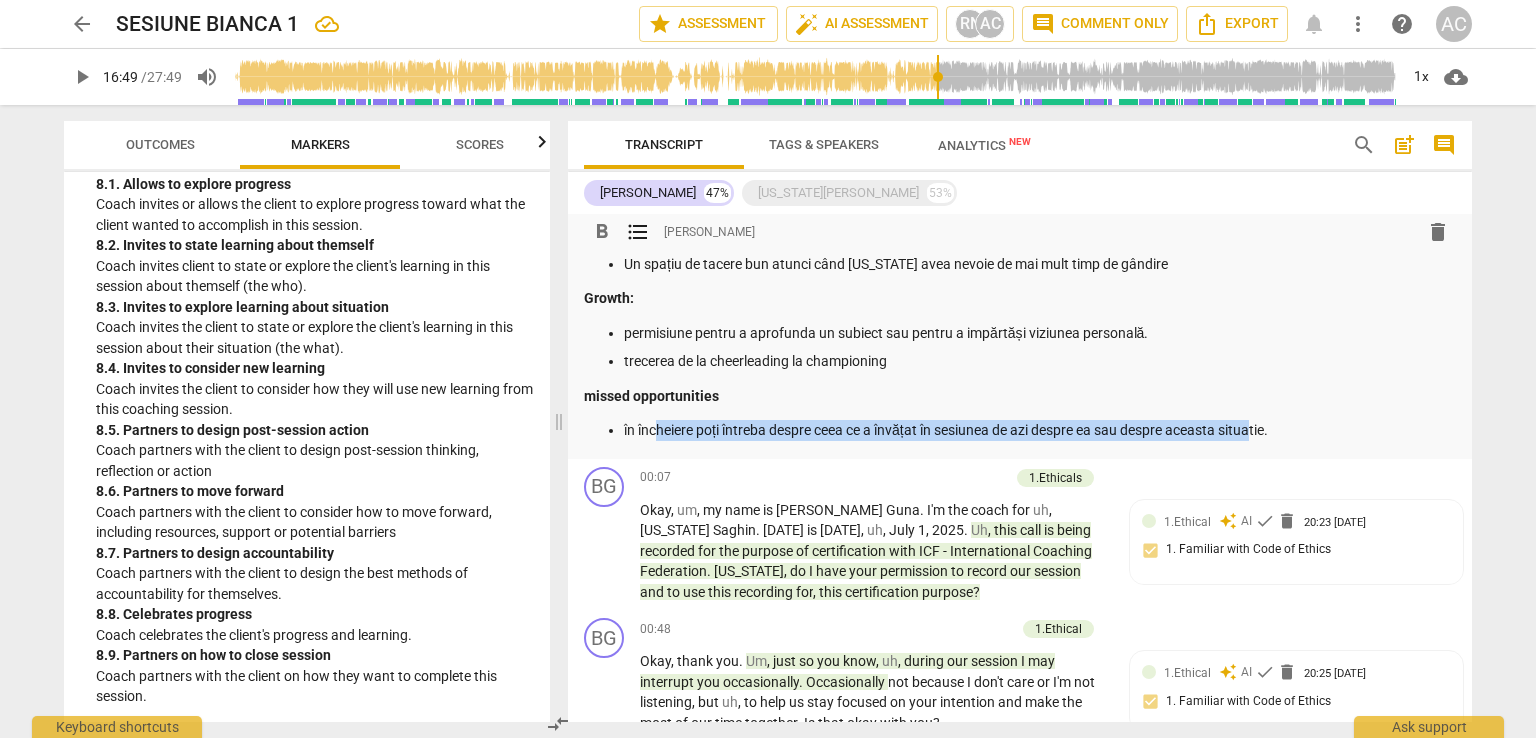 drag, startPoint x: 658, startPoint y: 429, endPoint x: 1260, endPoint y: 430, distance: 602.00085 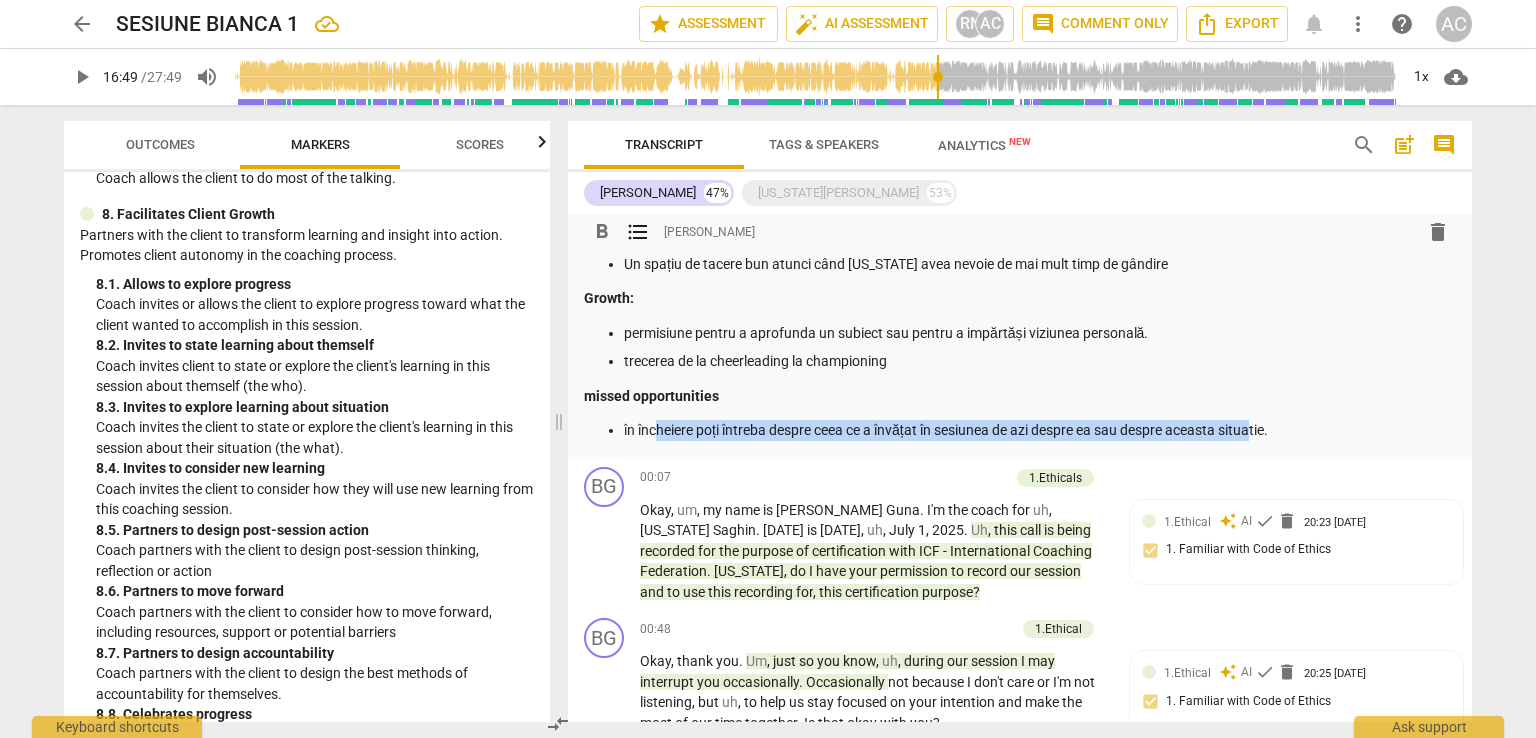 scroll, scrollTop: 2596, scrollLeft: 0, axis: vertical 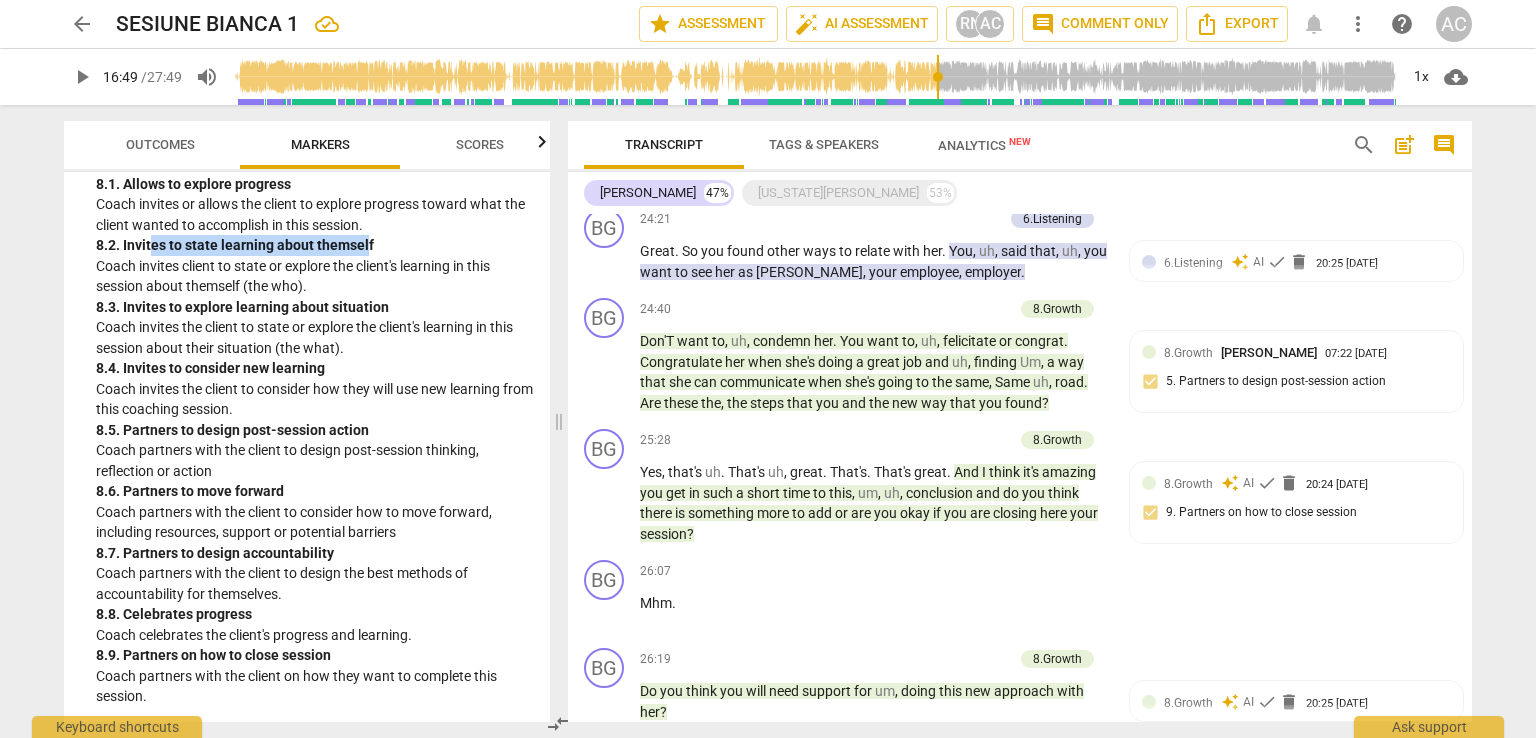 drag, startPoint x: 152, startPoint y: 240, endPoint x: 364, endPoint y: 242, distance: 212.00943 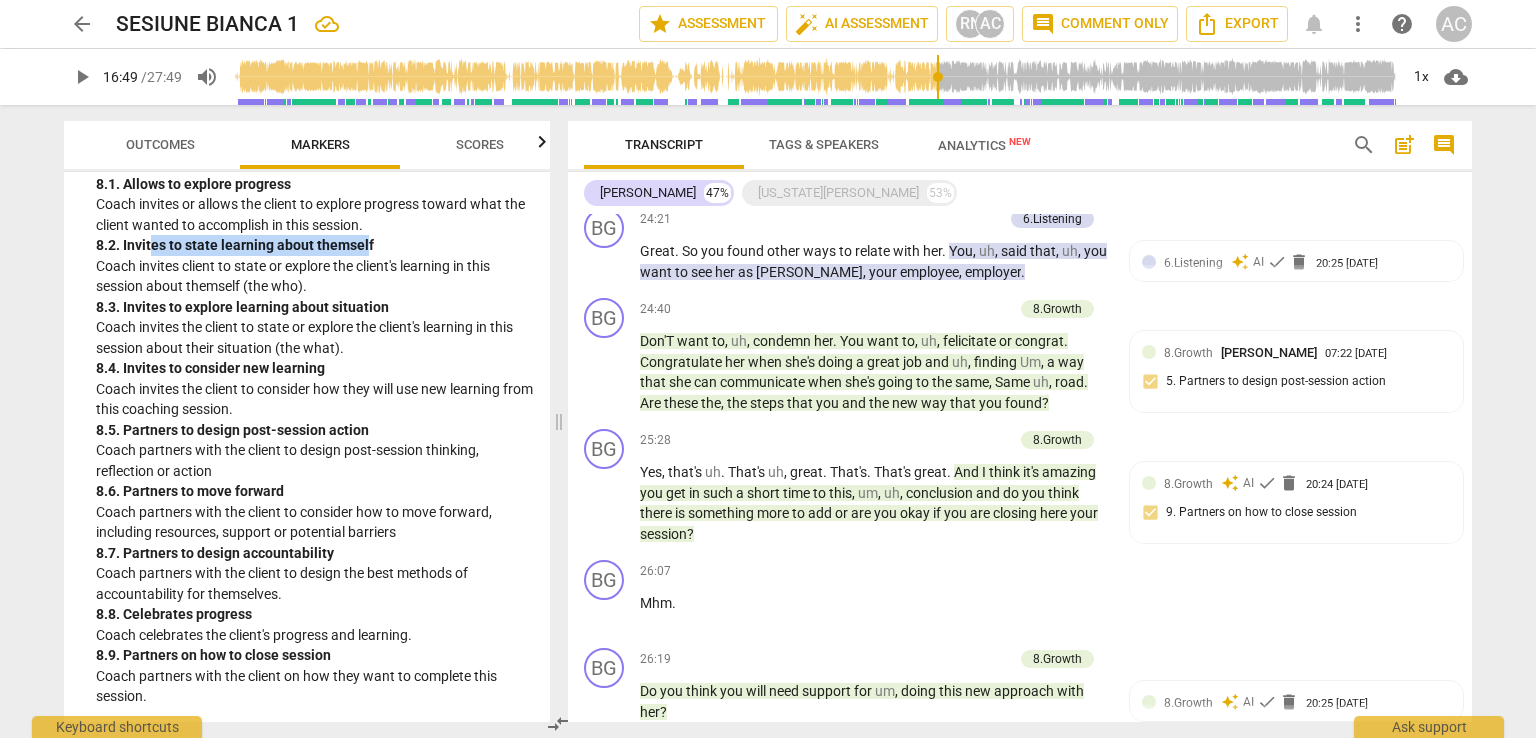 click on "8. 2. Invites to state learning about themself" at bounding box center [315, 245] 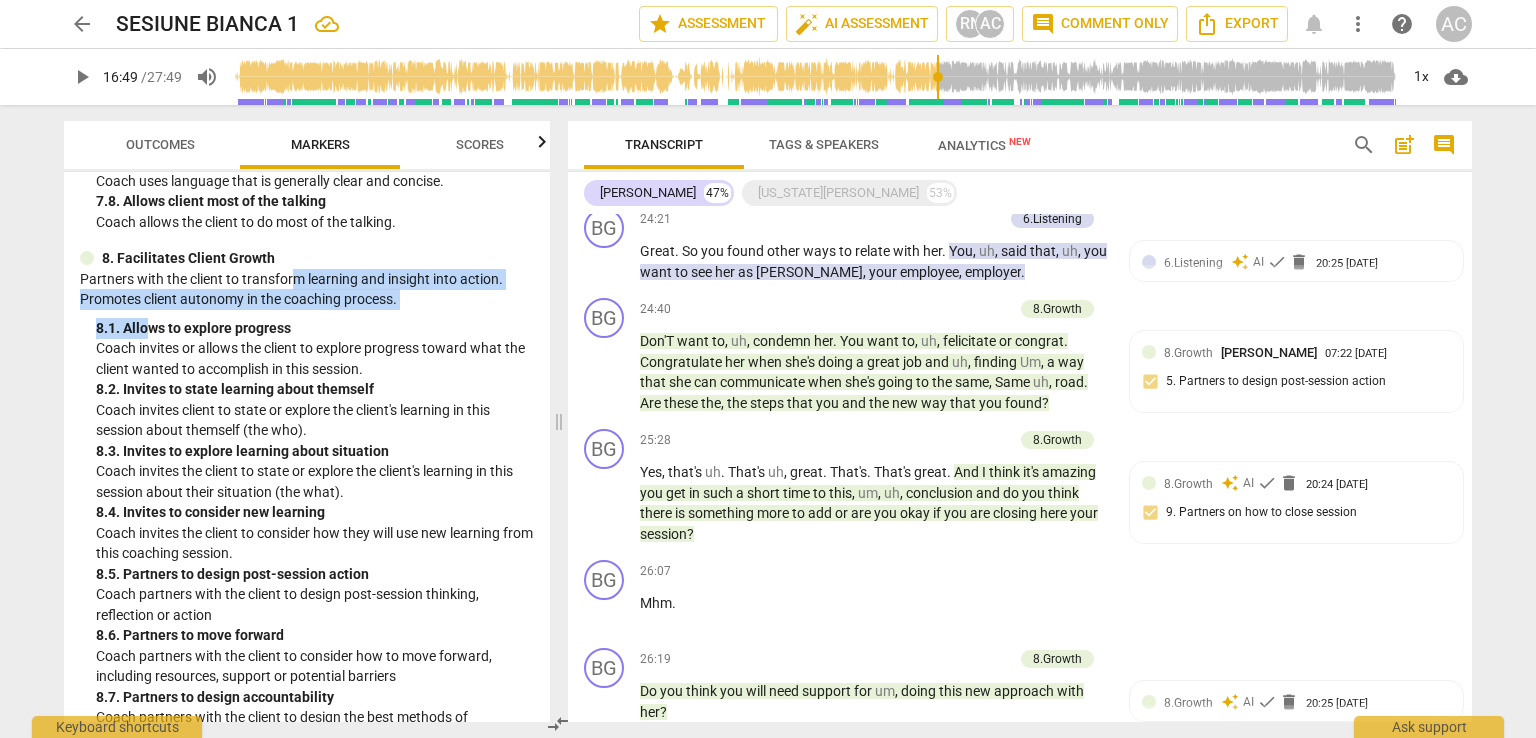 scroll, scrollTop: 2431, scrollLeft: 0, axis: vertical 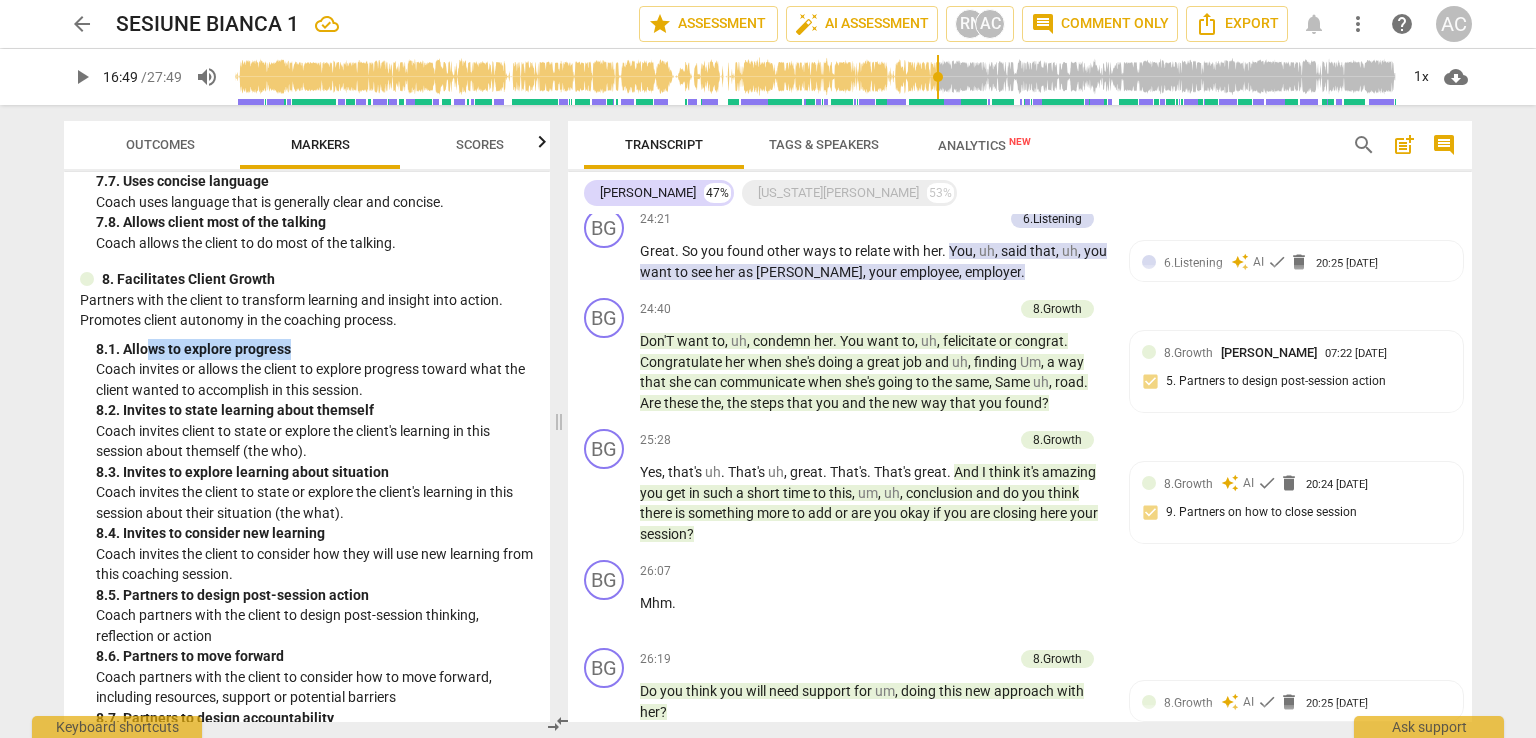 drag, startPoint x: 149, startPoint y: 181, endPoint x: 302, endPoint y: 350, distance: 227.9693 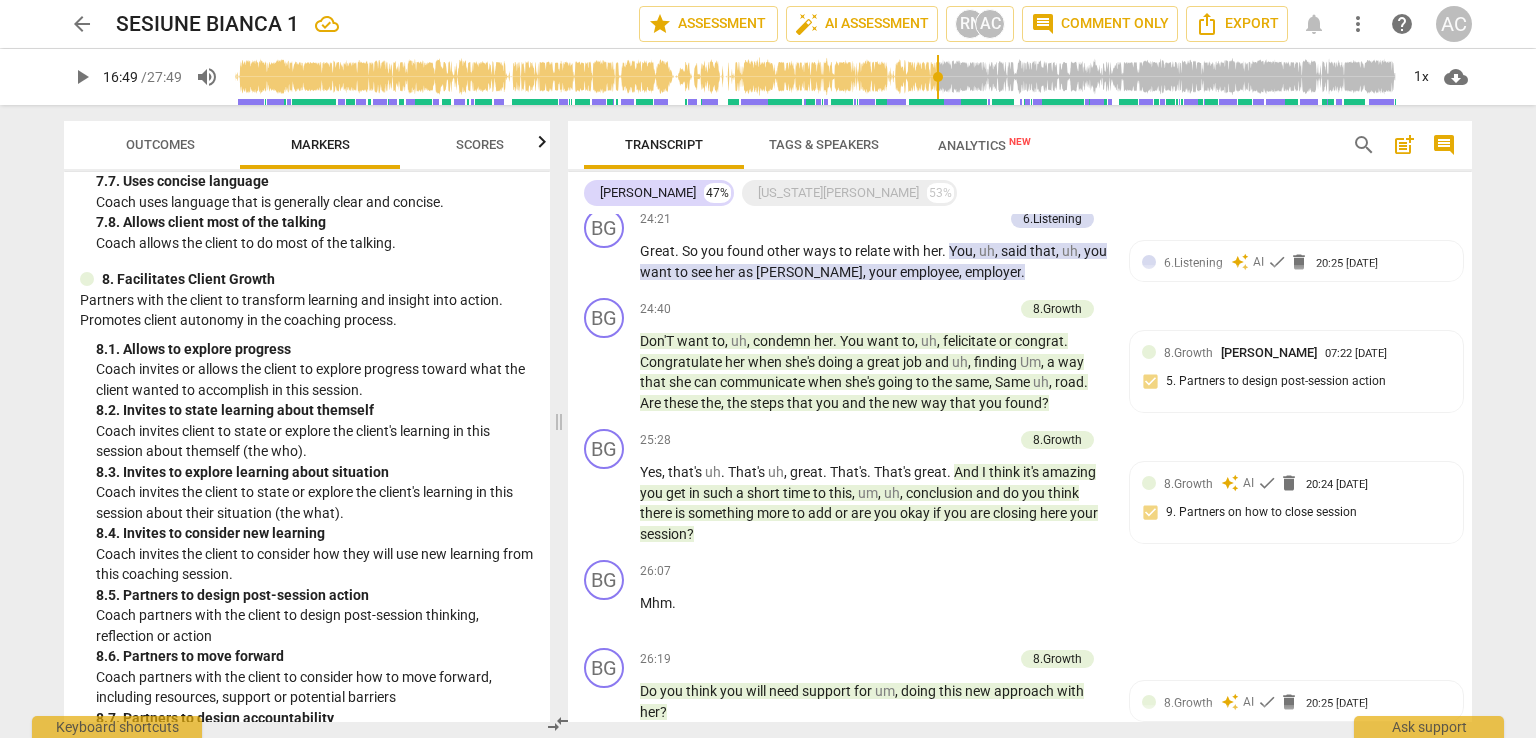 click on "arrow_back SESIUNE BIANCA 1 star    Assessment   auto_fix_high    AI Assessment RN AC comment    Comment only    Export notifications more_vert help AC play_arrow 16:49   /  27:49 volume_up 1x cloud_download Outcomes Markers Scores ICF PCC Markers (2020) visibility 1. Demonstrates Ethical Practice Understands and consistently applies coaching ethics and standards of coaching. 1. 1. Familiar with Code of Ethics Demonstrates familiarity with the ICF Code of Ethics and its application. 2. Embodies a Coaching Mindset Develops and maintains a mindset that is open, curious, flexible and client-centered. 2. 1. Embodies a coaching mindset Embodying a coaching mindset - a mindset that is open, curious, flexible and client-centered. 3. Establishes and Maintains Agreements Partners with the client and relevant stakeholders to create clear agreements about the coaching relationship, process, plans and goals. Establishes agreements for the overall coaching engagement as well as those for each coaching session." at bounding box center (768, 369) 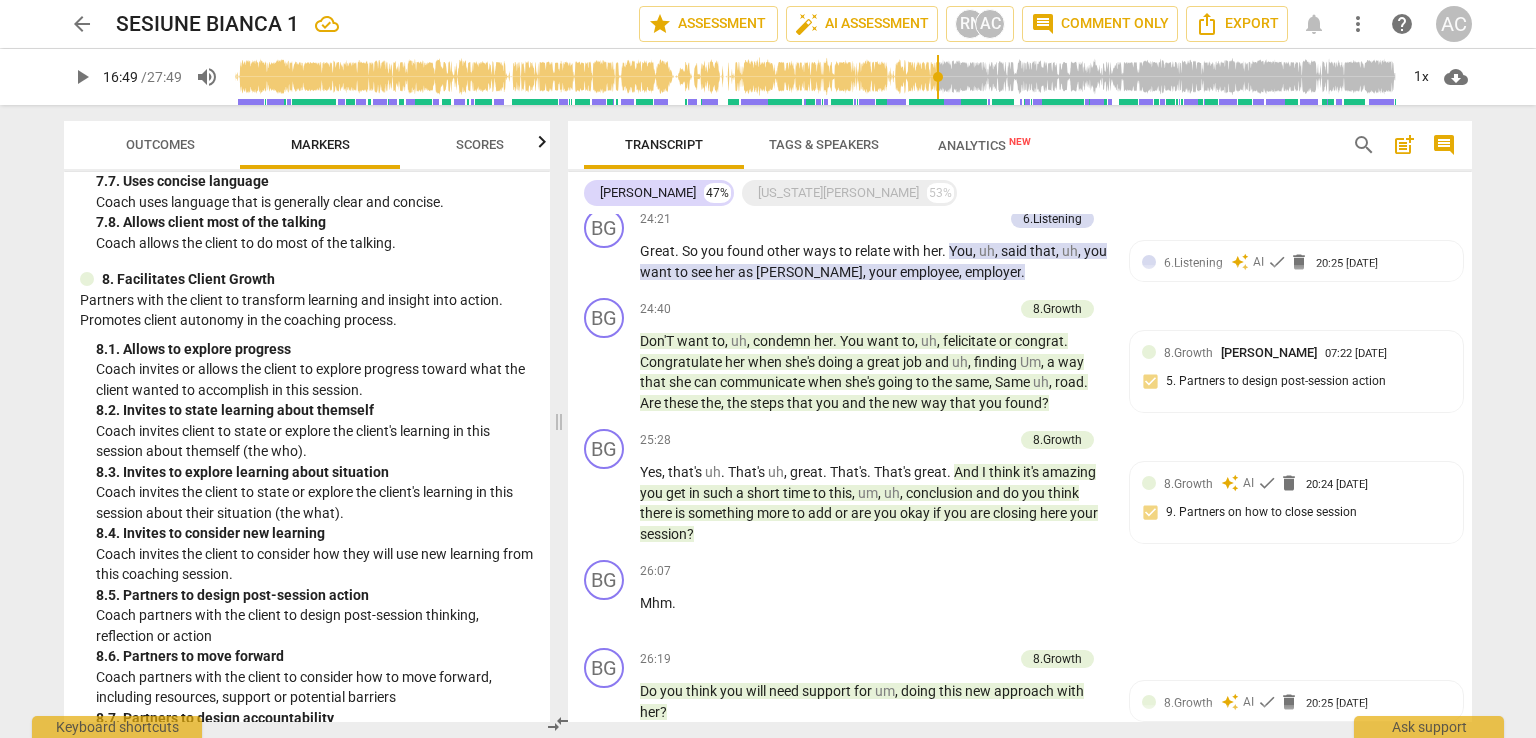 scroll, scrollTop: 4948, scrollLeft: 0, axis: vertical 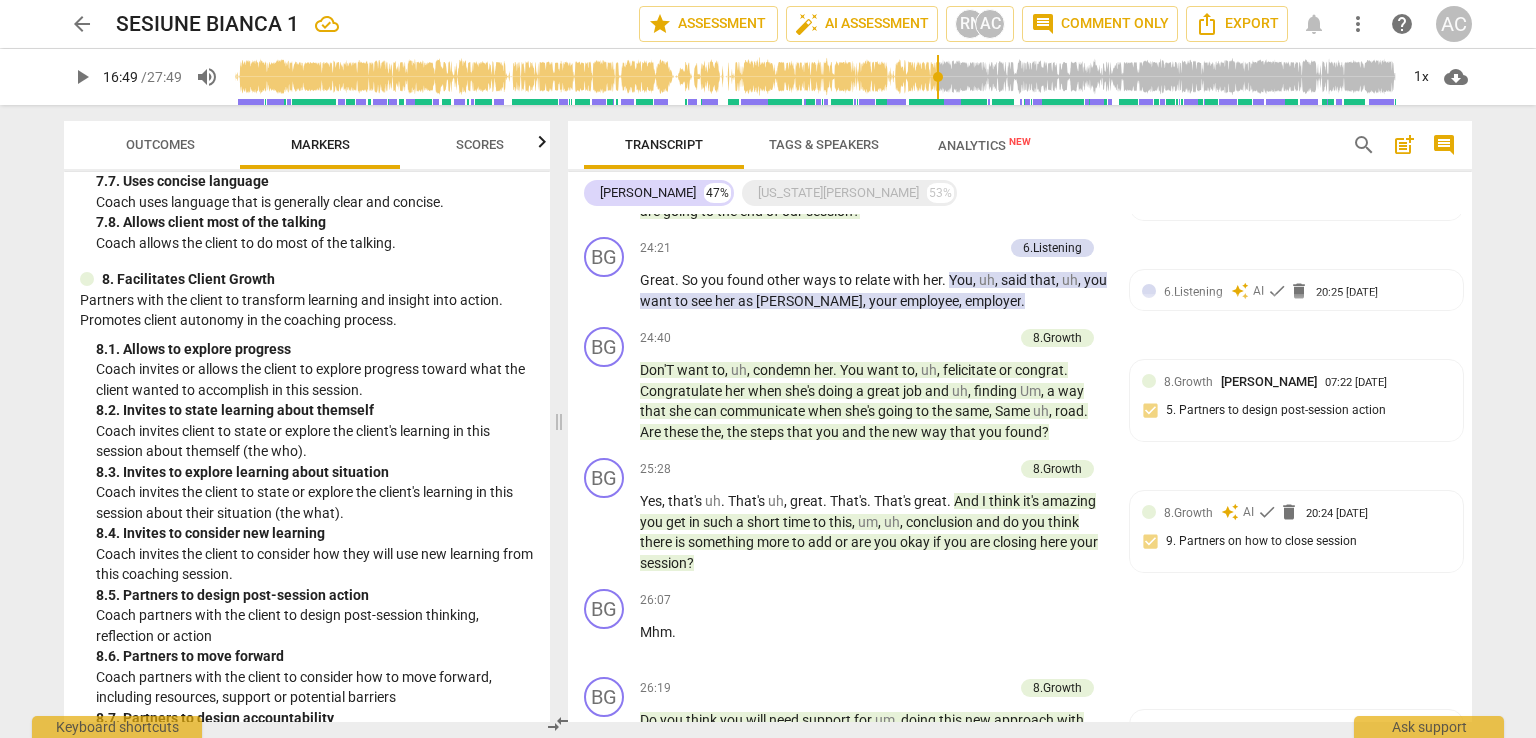 click on "arrow_back SESIUNE BIANCA 1 star    Assessment   auto_fix_high    AI Assessment RN AC comment    Comment only    Export notifications more_vert help AC play_arrow 16:49   /  27:49 volume_up 1x cloud_download Outcomes Markers Scores ICF PCC Markers (2020) visibility 1. Demonstrates Ethical Practice Understands and consistently applies coaching ethics and standards of coaching. 1. 1. Familiar with Code of Ethics Demonstrates familiarity with the ICF Code of Ethics and its application. 2. Embodies a Coaching Mindset Develops and maintains a mindset that is open, curious, flexible and client-centered. 2. 1. Embodies a coaching mindset Embodying a coaching mindset - a mindset that is open, curious, flexible and client-centered. 3. Establishes and Maintains Agreements Partners with the client and relevant stakeholders to create clear agreements about the coaching relationship, process, plans and goals. Establishes agreements for the overall coaching engagement as well as those for each coaching session." at bounding box center [768, 369] 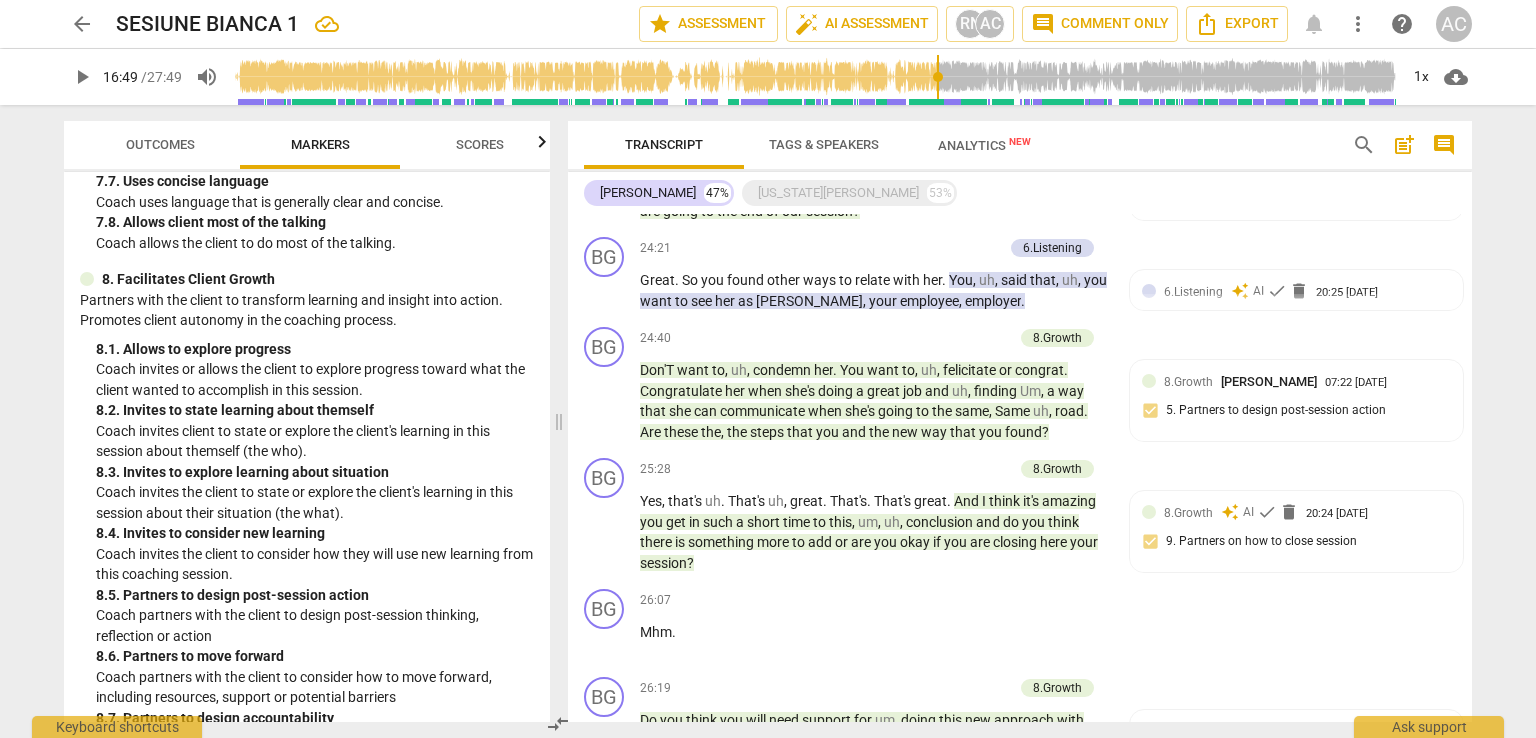 click on "arrow_back SESIUNE BIANCA 1 star    Assessment   auto_fix_high    AI Assessment RN AC comment    Comment only    Export notifications more_vert help AC play_arrow 16:49   /  27:49 volume_up 1x cloud_download Outcomes Markers Scores ICF PCC Markers (2020) visibility 1. Demonstrates Ethical Practice Understands and consistently applies coaching ethics and standards of coaching. 1. 1. Familiar with Code of Ethics Demonstrates familiarity with the ICF Code of Ethics and its application. 2. Embodies a Coaching Mindset Develops and maintains a mindset that is open, curious, flexible and client-centered. 2. 1. Embodies a coaching mindset Embodying a coaching mindset - a mindset that is open, curious, flexible and client-centered. 3. Establishes and Maintains Agreements Partners with the client and relevant stakeholders to create clear agreements about the coaching relationship, process, plans and goals. Establishes agreements for the overall coaching engagement as well as those for each coaching session." at bounding box center [768, 369] 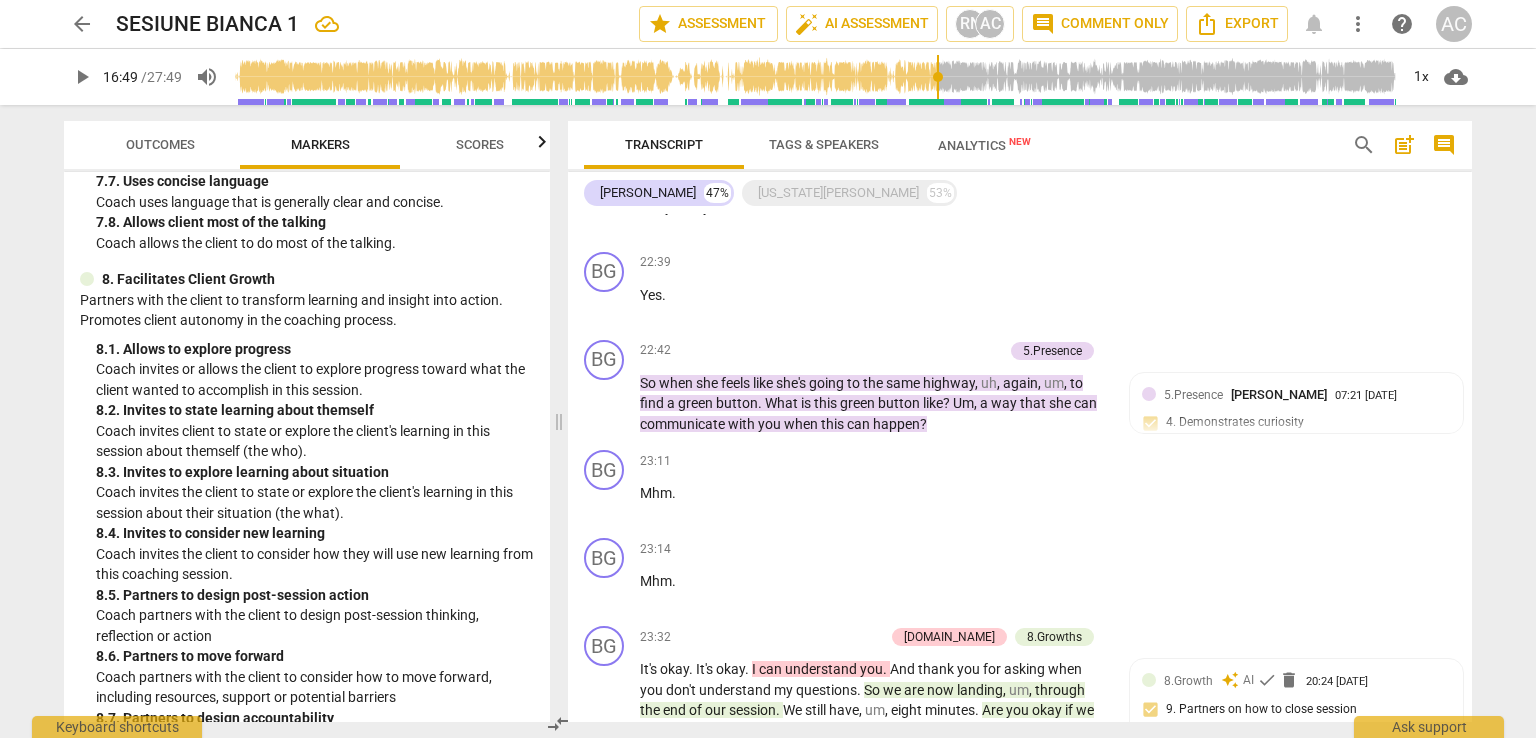 scroll, scrollTop: 4309, scrollLeft: 0, axis: vertical 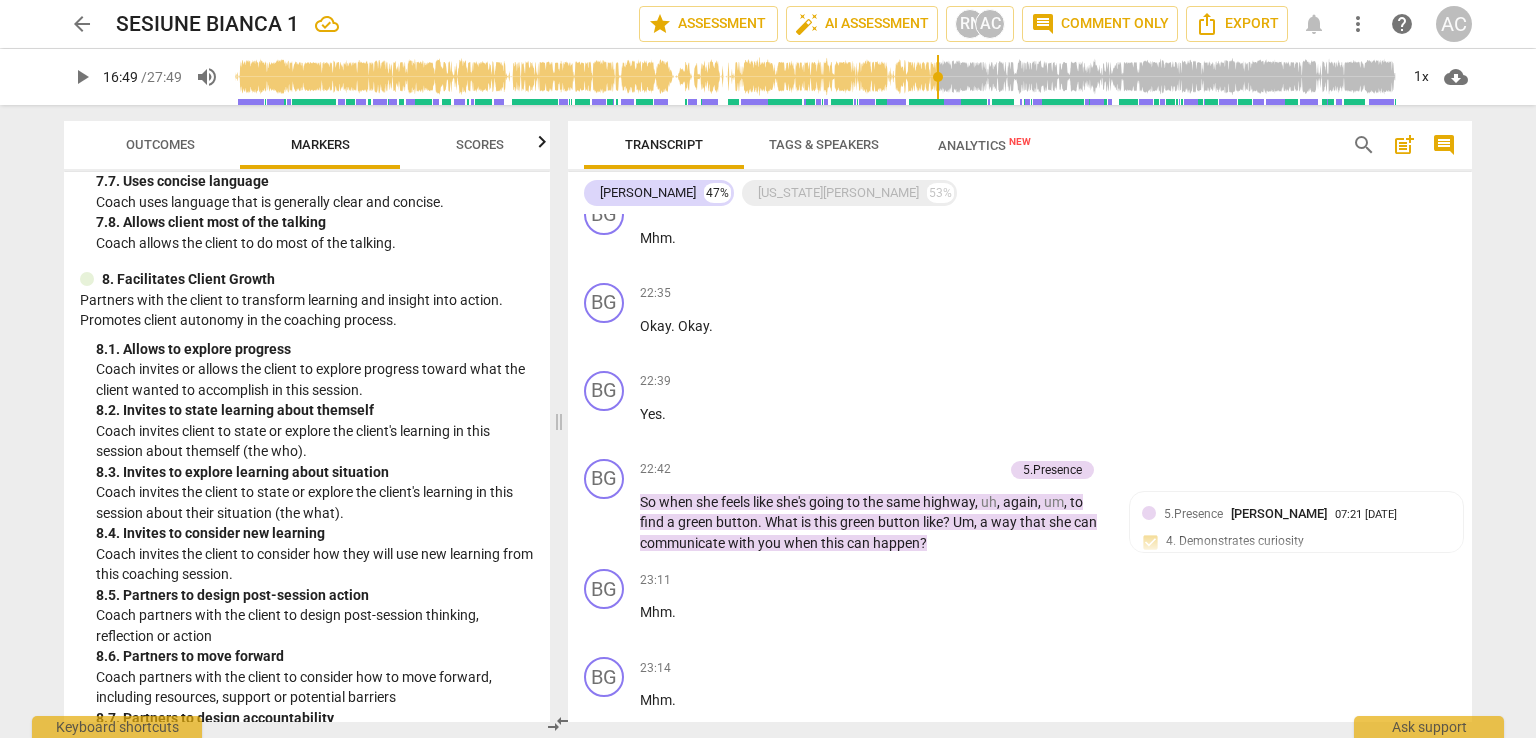 click on "comment" at bounding box center [1444, 145] 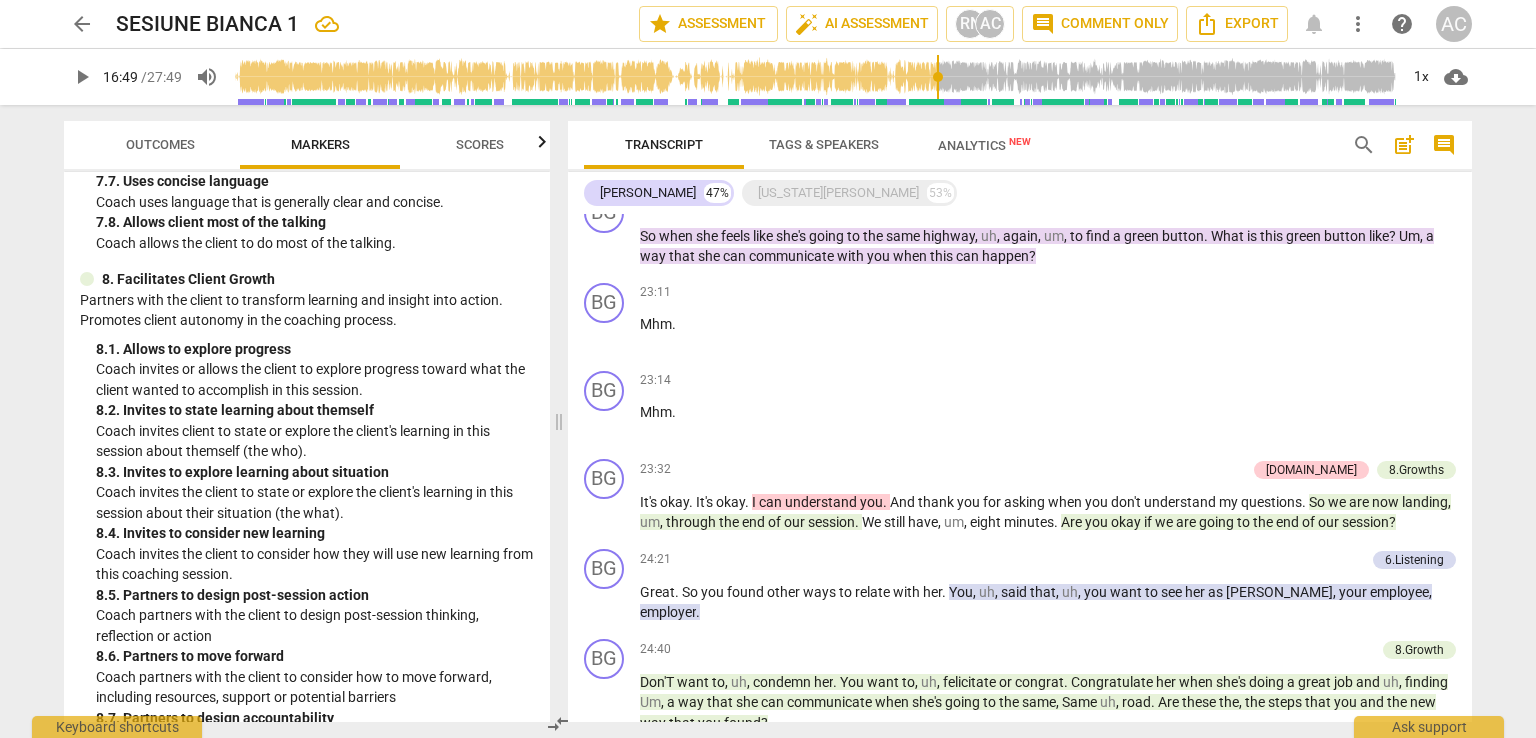 scroll, scrollTop: 4155, scrollLeft: 0, axis: vertical 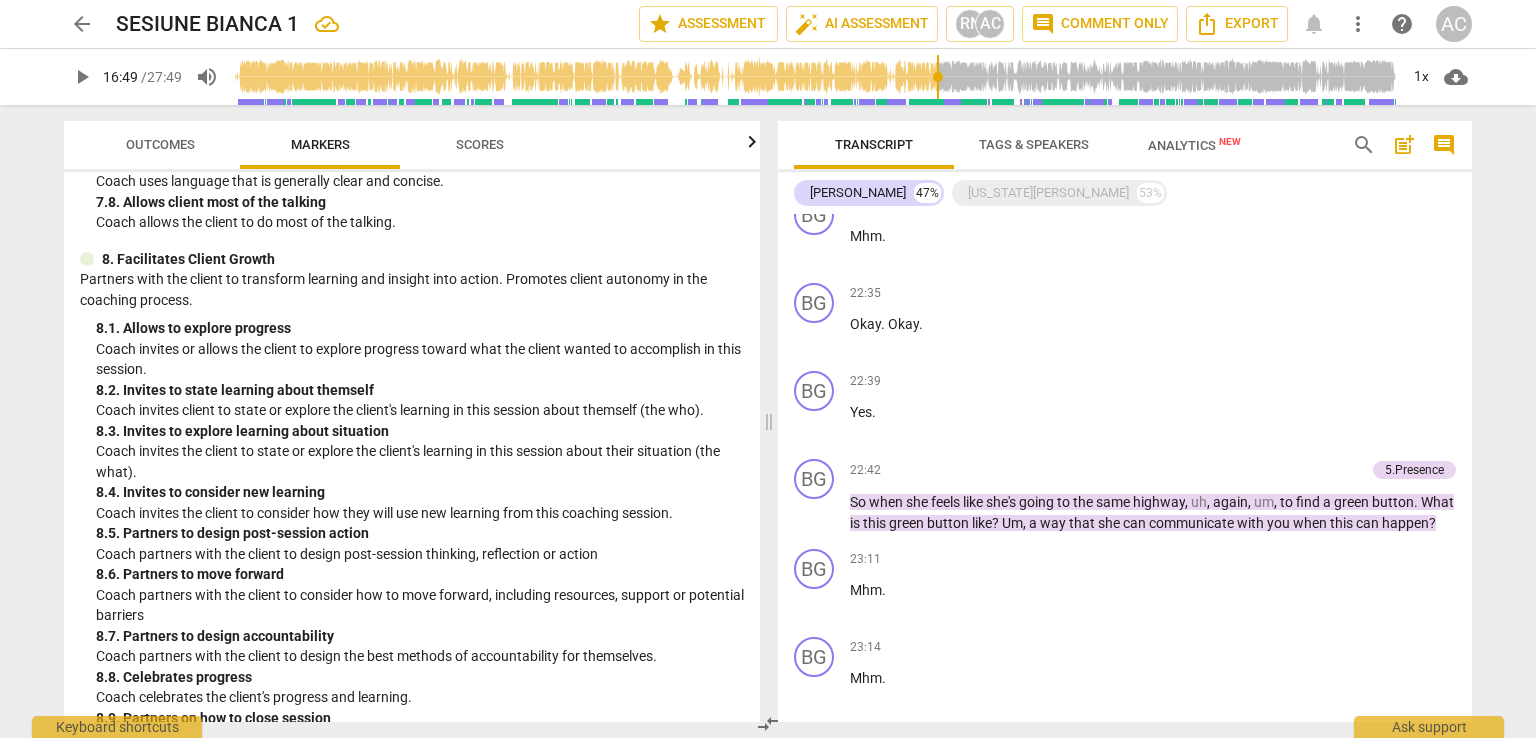click on "comment" at bounding box center (1444, 145) 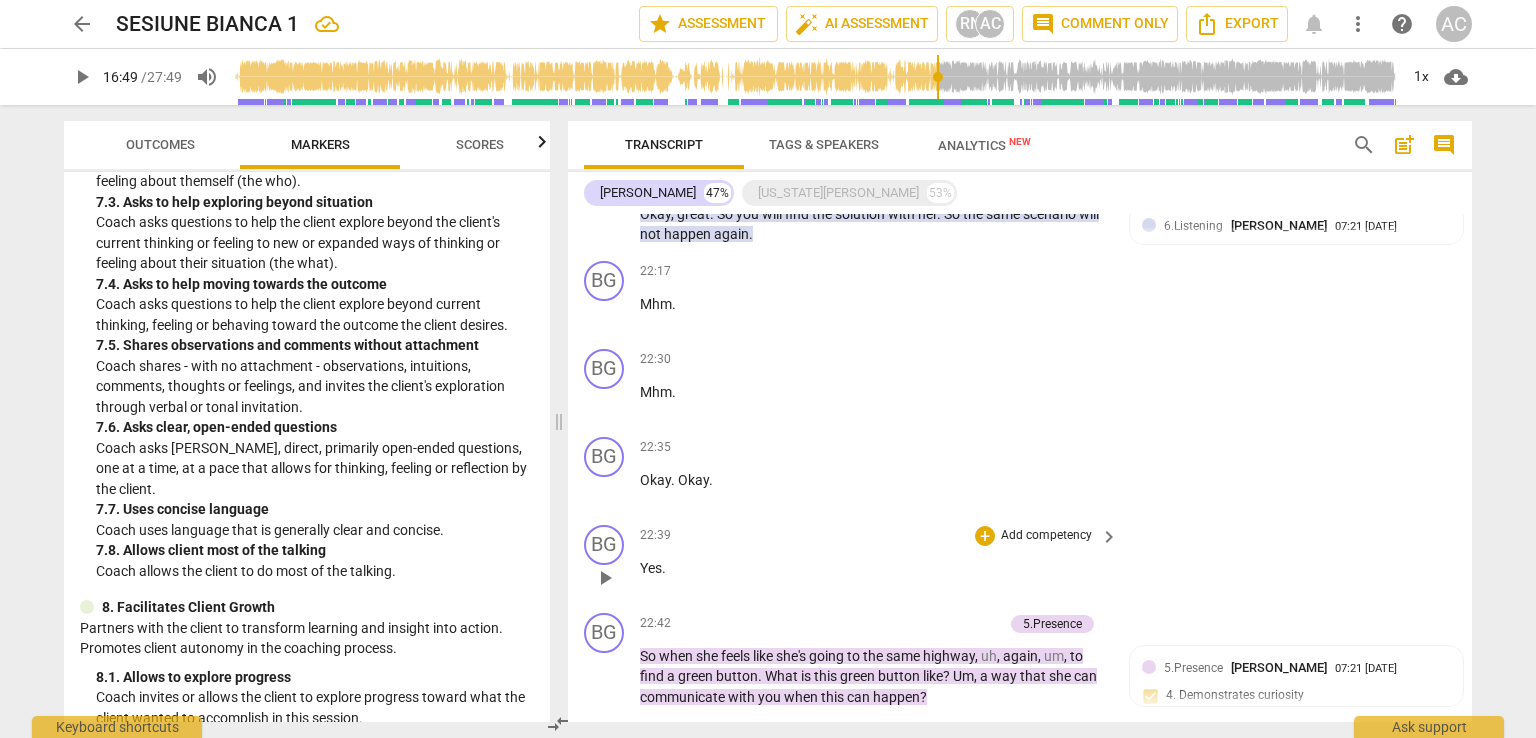 scroll, scrollTop: 4309, scrollLeft: 0, axis: vertical 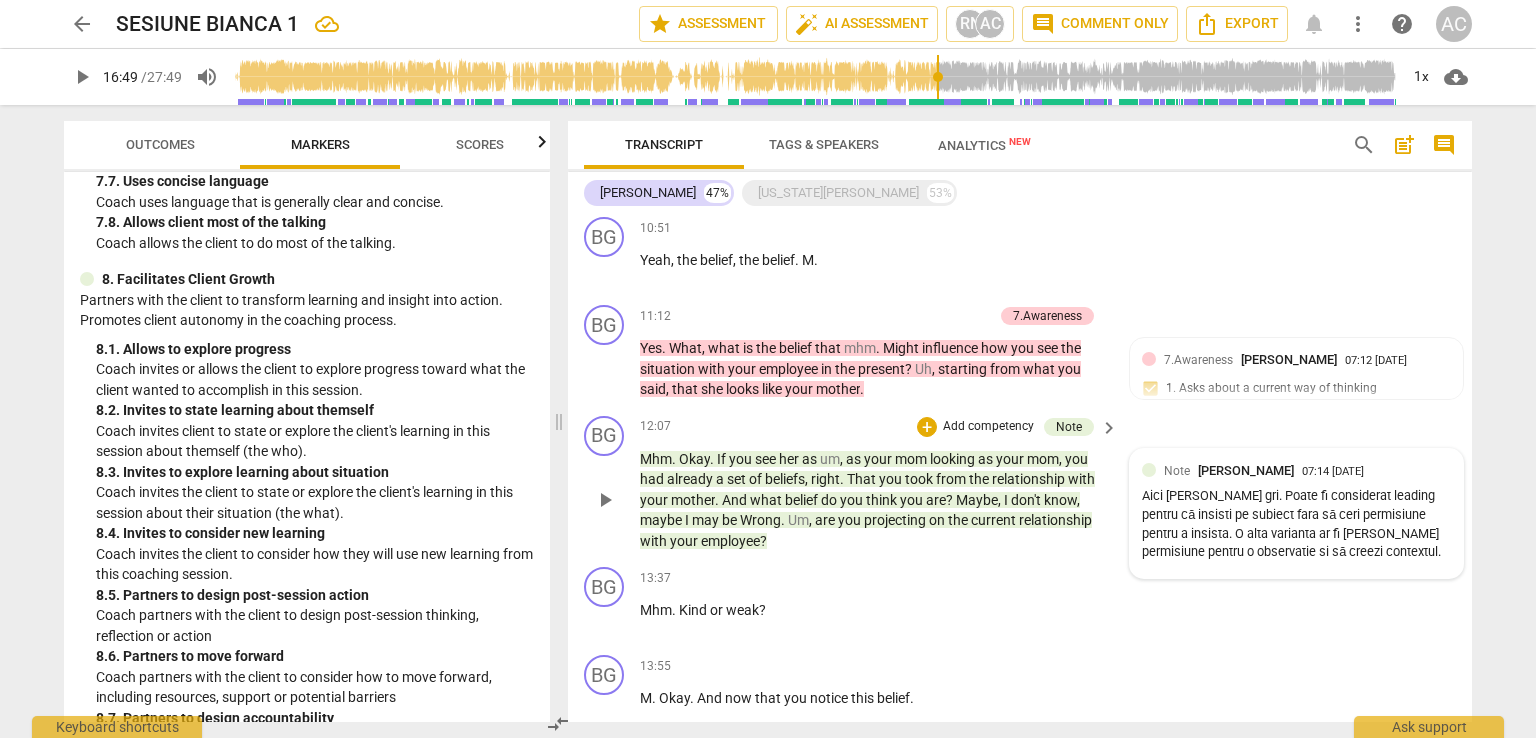 click on "Aici [PERSON_NAME] gri. Poate fi considerat leading pentru că insisti pe subiect fara să ceri permisiune pentru a insista. O alta varianta ar fi [PERSON_NAME] permisiune pentru o observatie si să creezi contextul." at bounding box center [1296, 524] 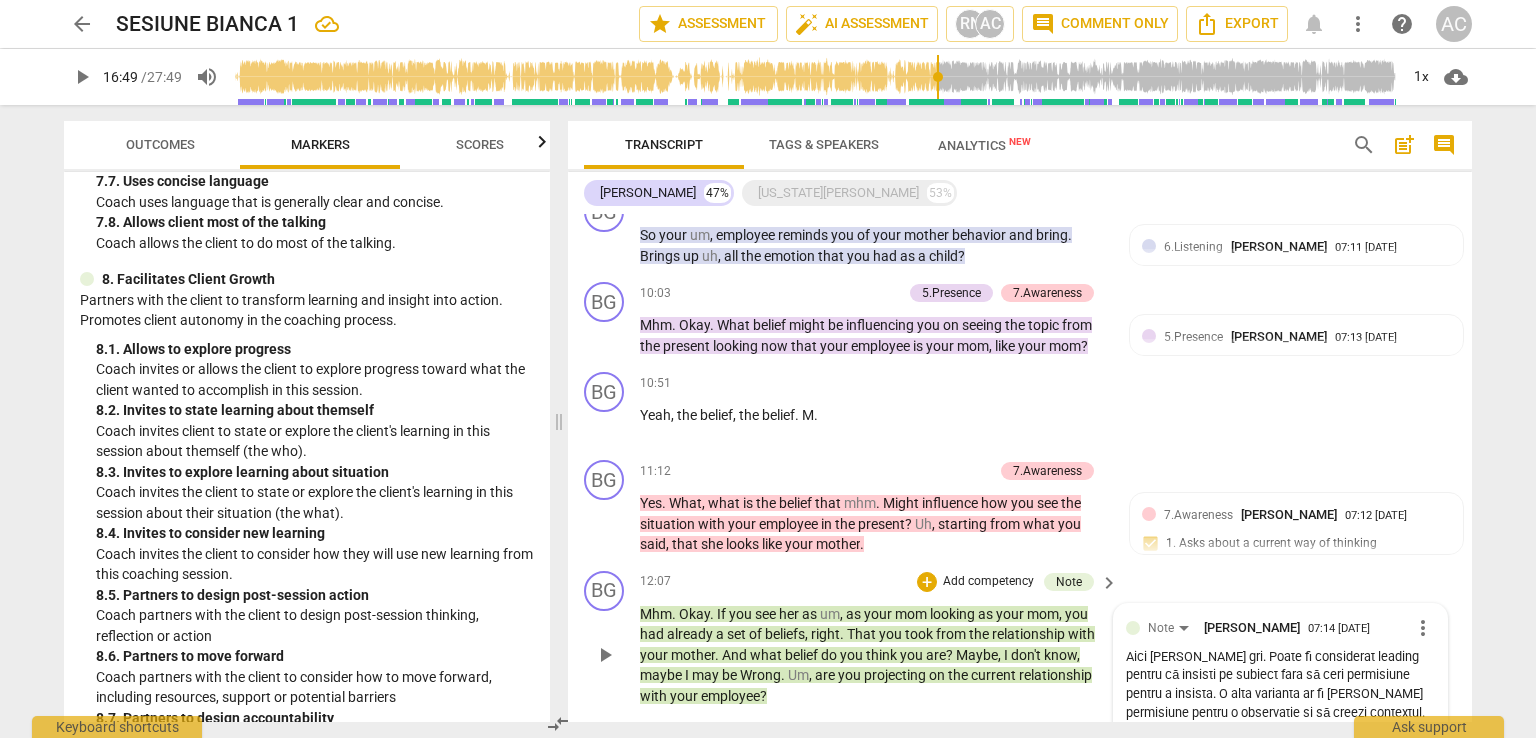 scroll, scrollTop: 1991, scrollLeft: 0, axis: vertical 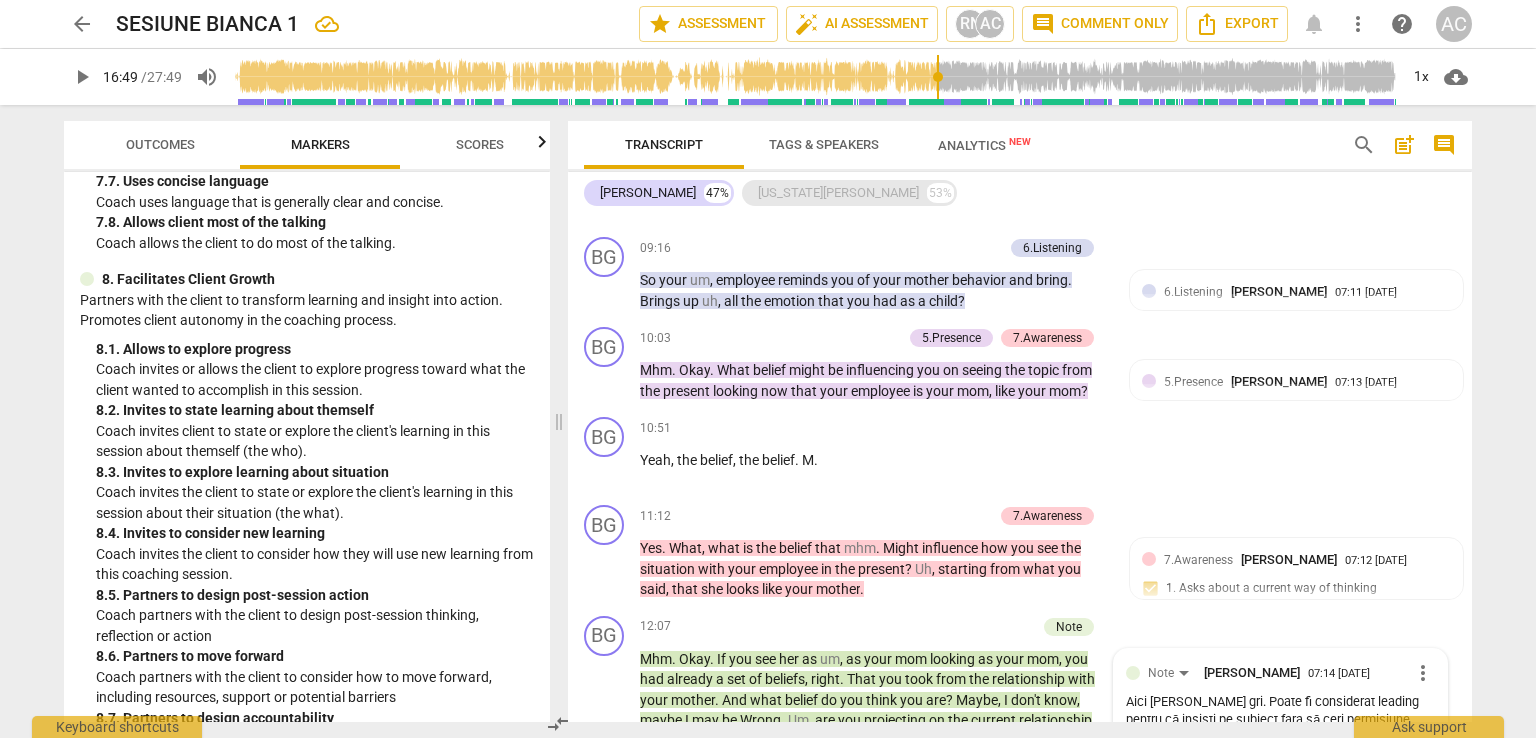 click on "[US_STATE][PERSON_NAME]" at bounding box center (838, 193) 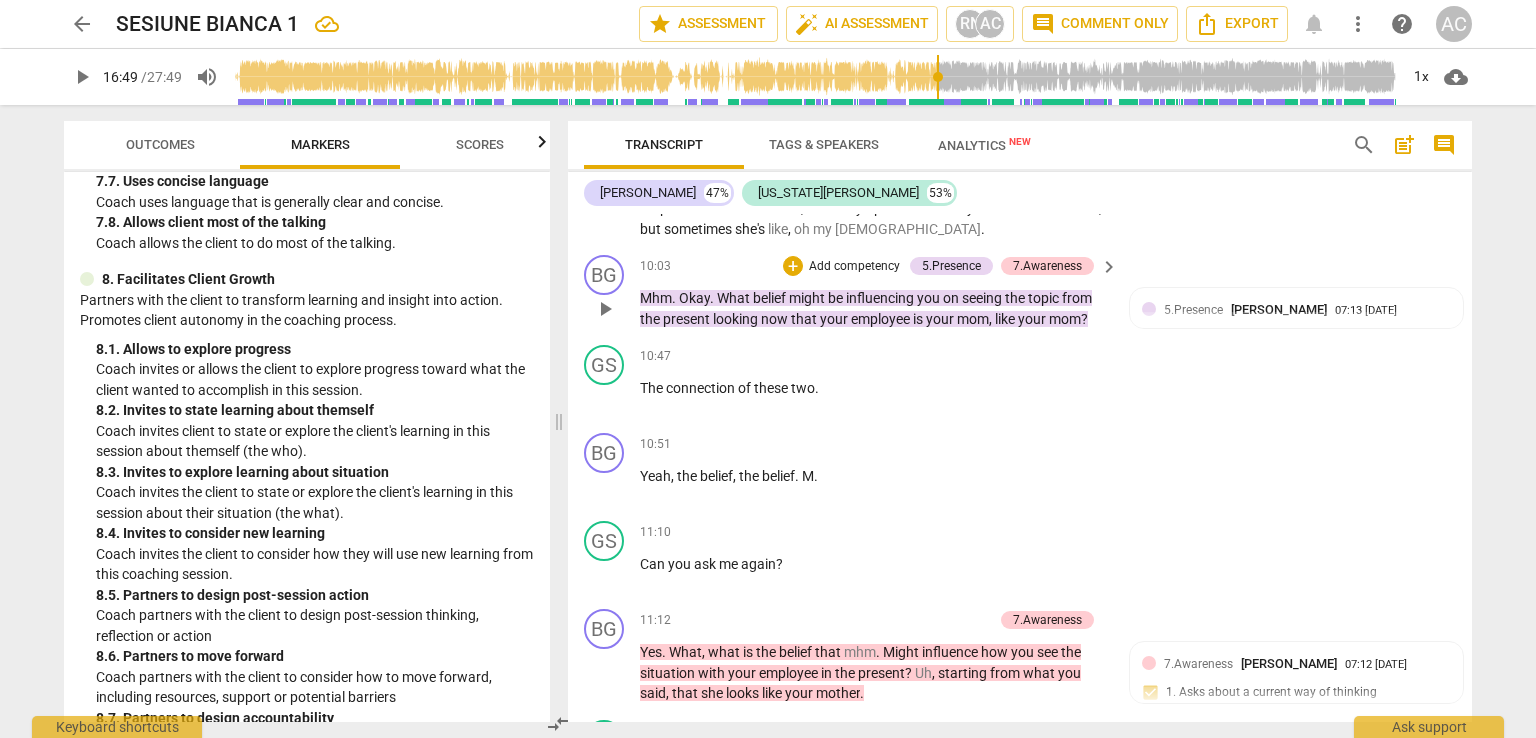 scroll, scrollTop: 3925, scrollLeft: 0, axis: vertical 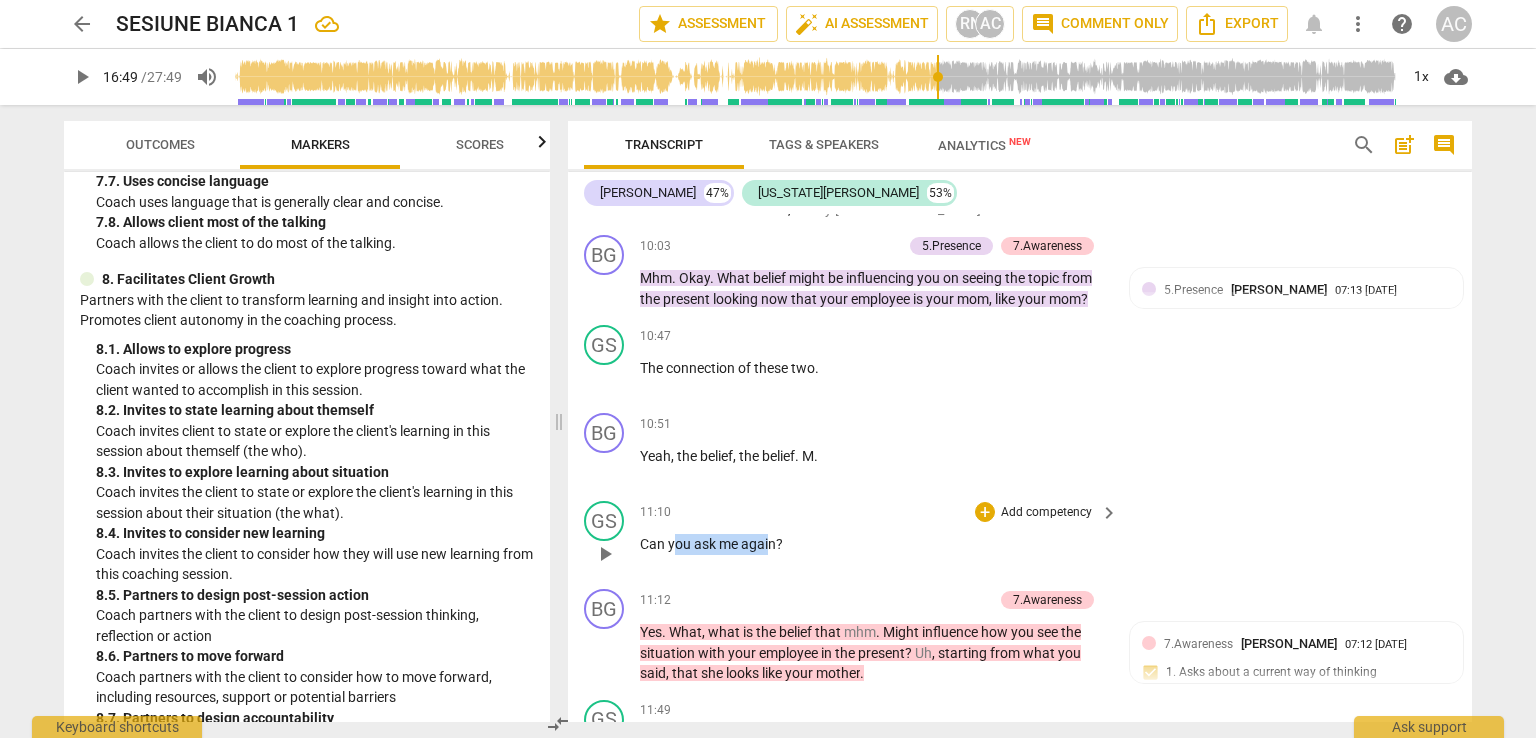 drag, startPoint x: 674, startPoint y: 536, endPoint x: 771, endPoint y: 536, distance: 97 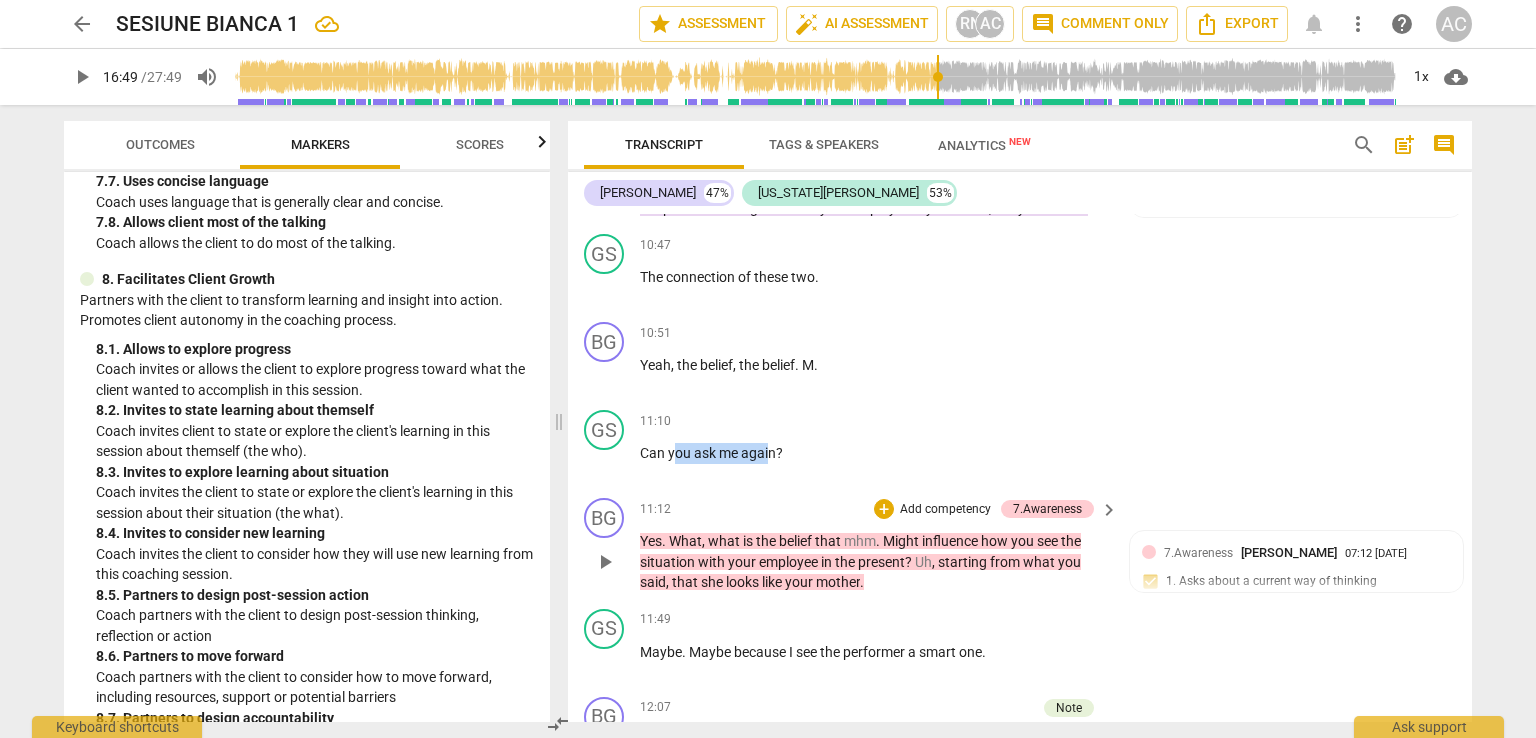 scroll, scrollTop: 4125, scrollLeft: 0, axis: vertical 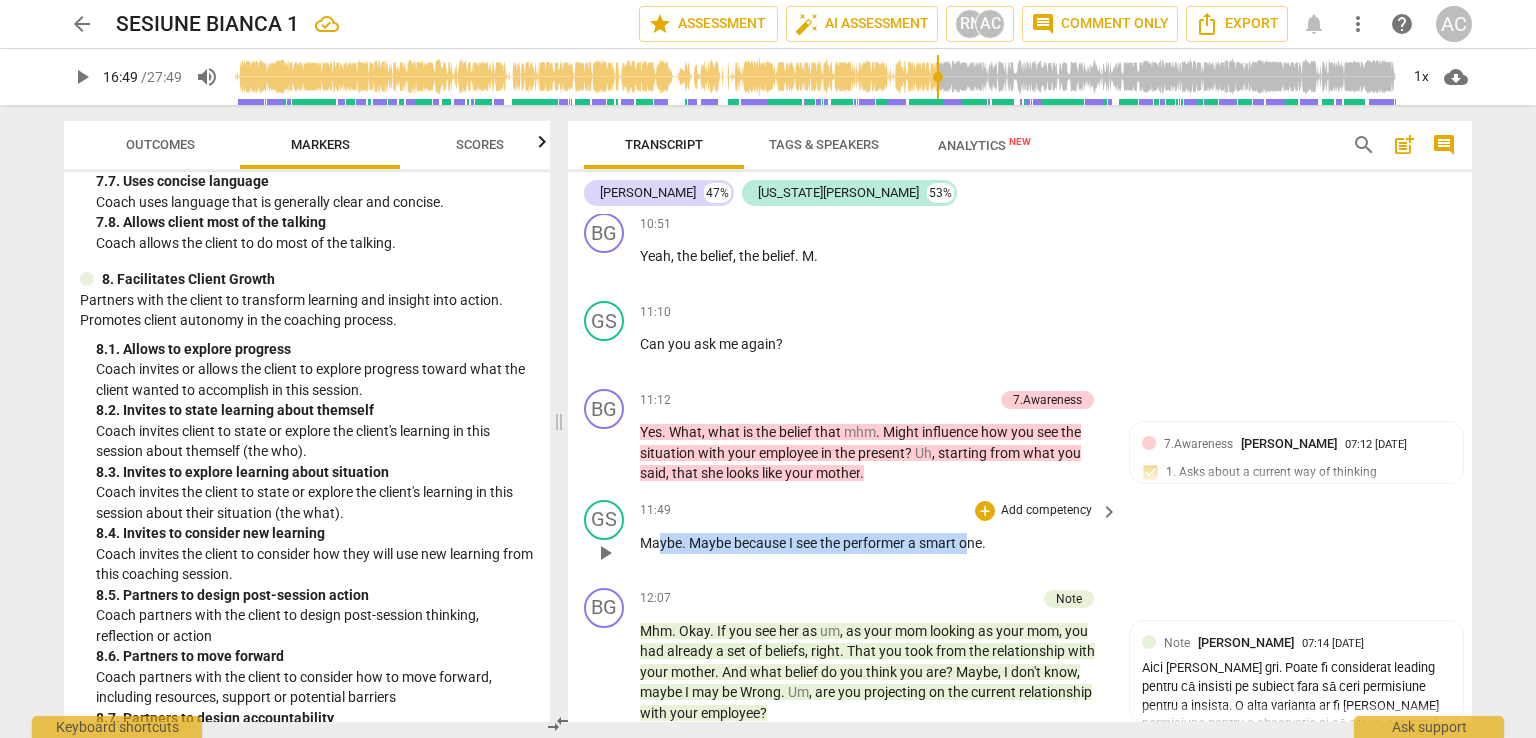drag, startPoint x: 658, startPoint y: 524, endPoint x: 970, endPoint y: 538, distance: 312.31393 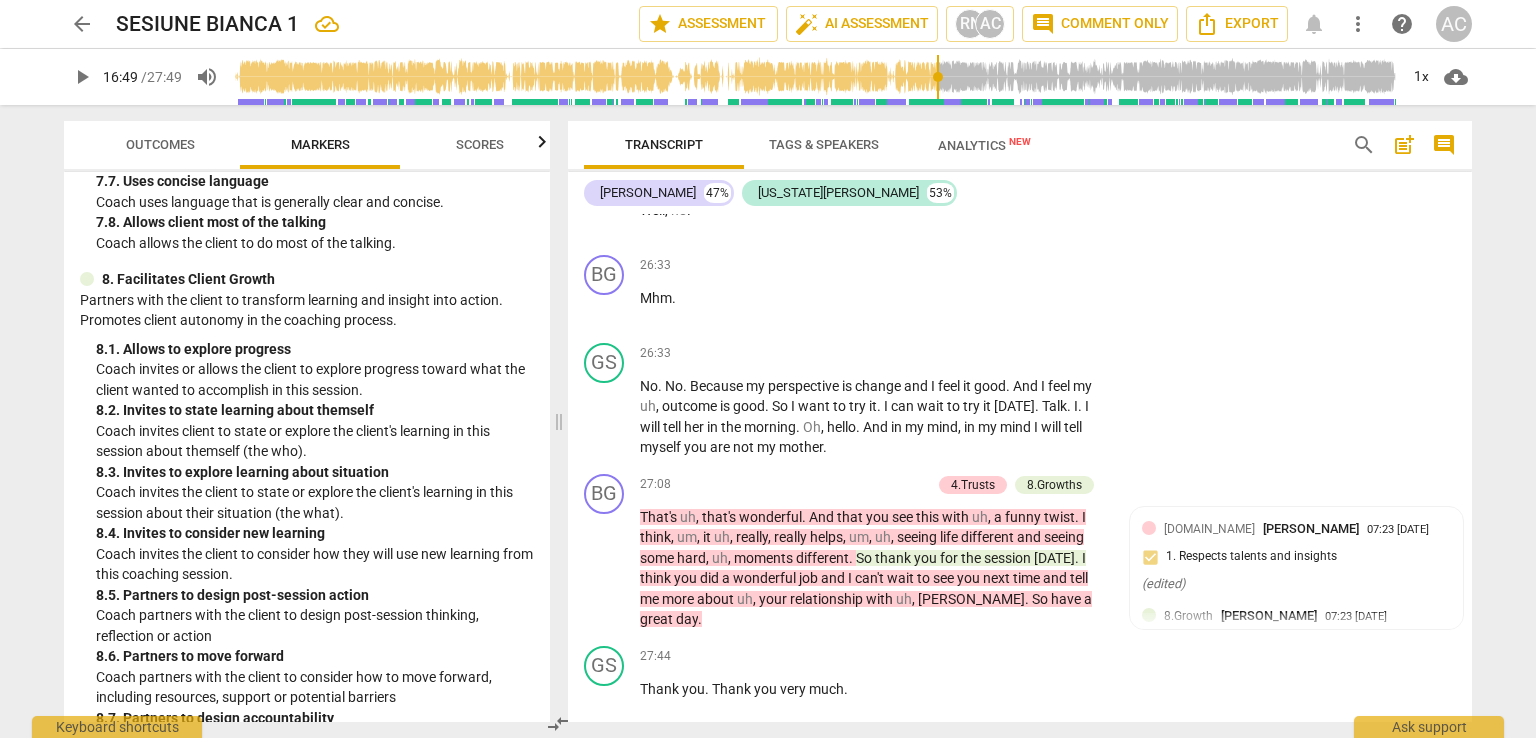 scroll, scrollTop: 10720, scrollLeft: 0, axis: vertical 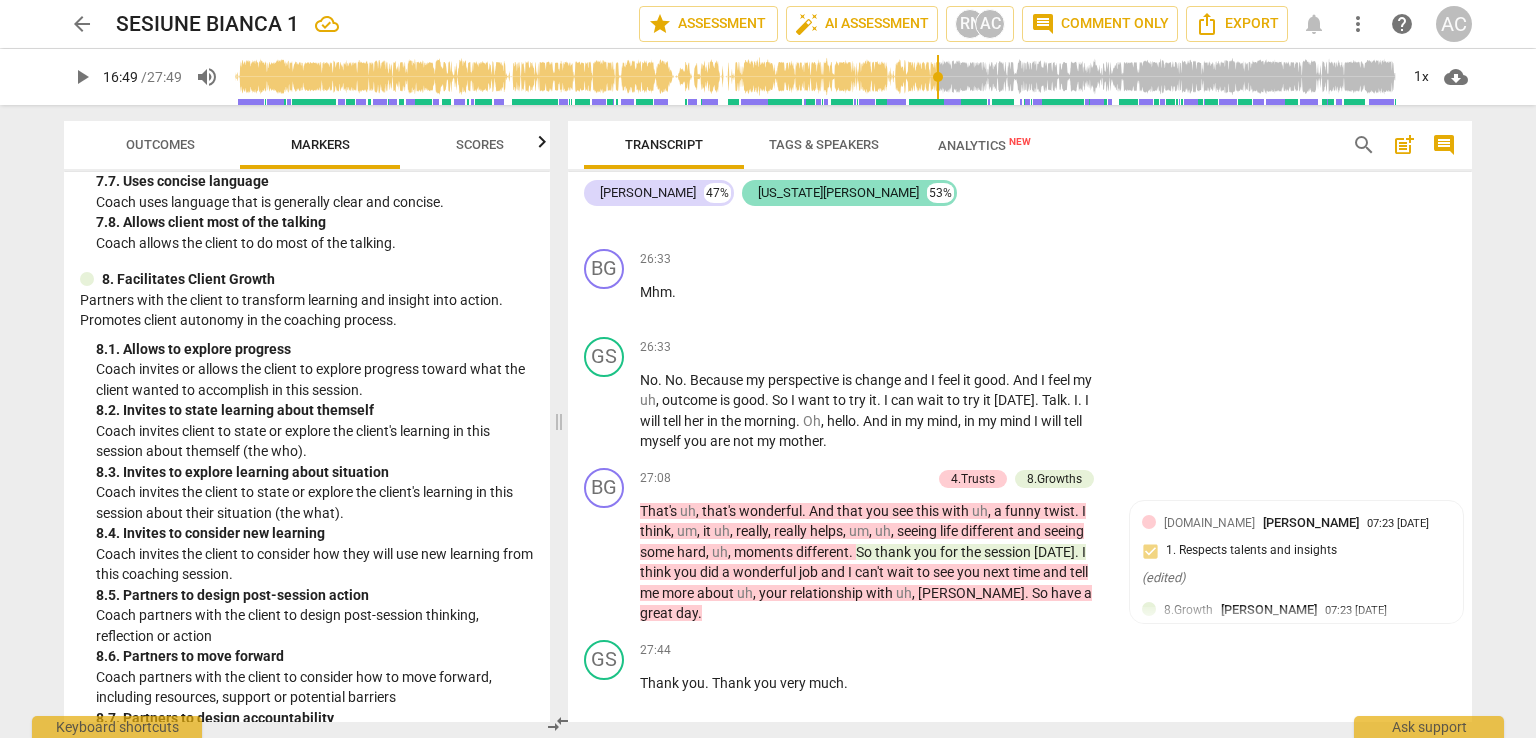 click on "[US_STATE][PERSON_NAME]" at bounding box center [838, 193] 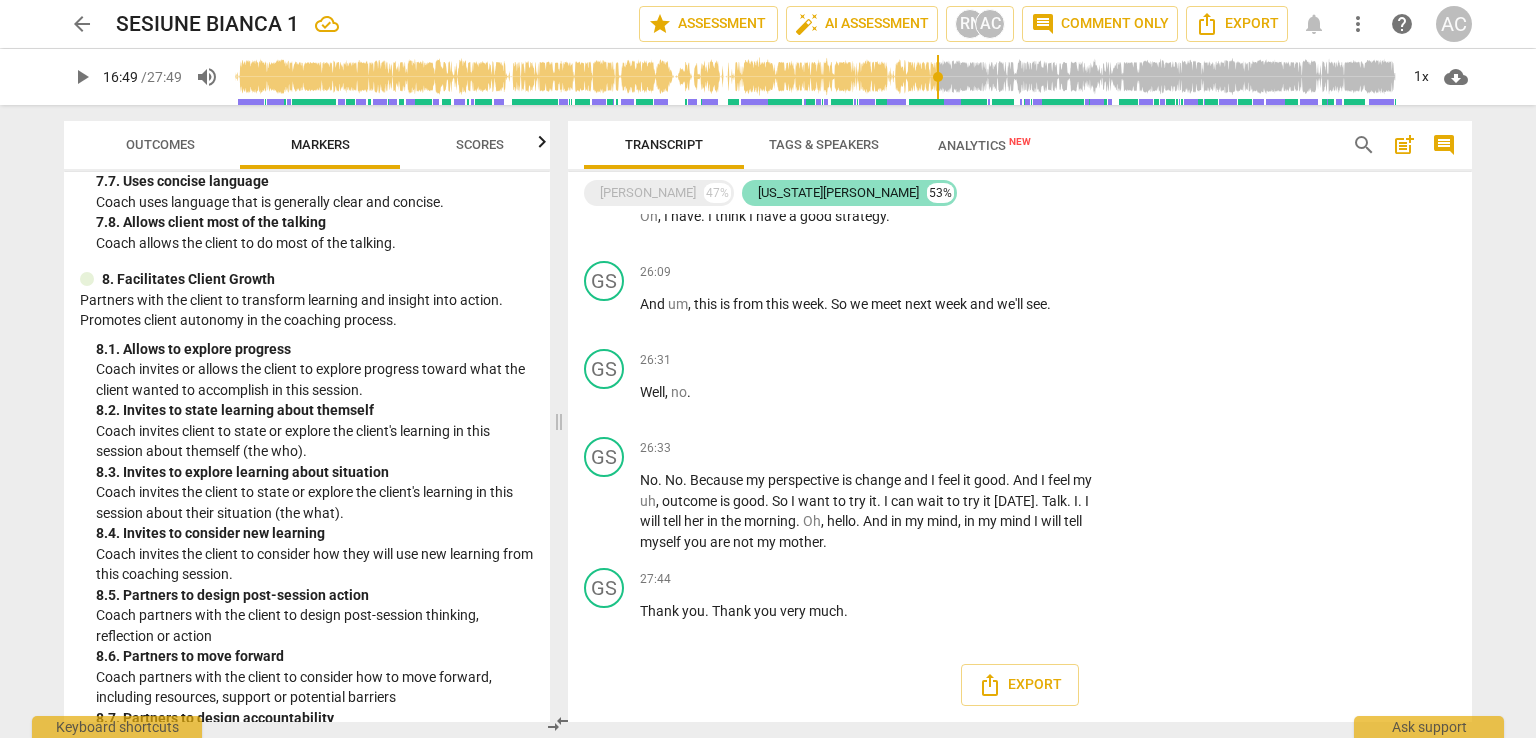 scroll, scrollTop: 5354, scrollLeft: 0, axis: vertical 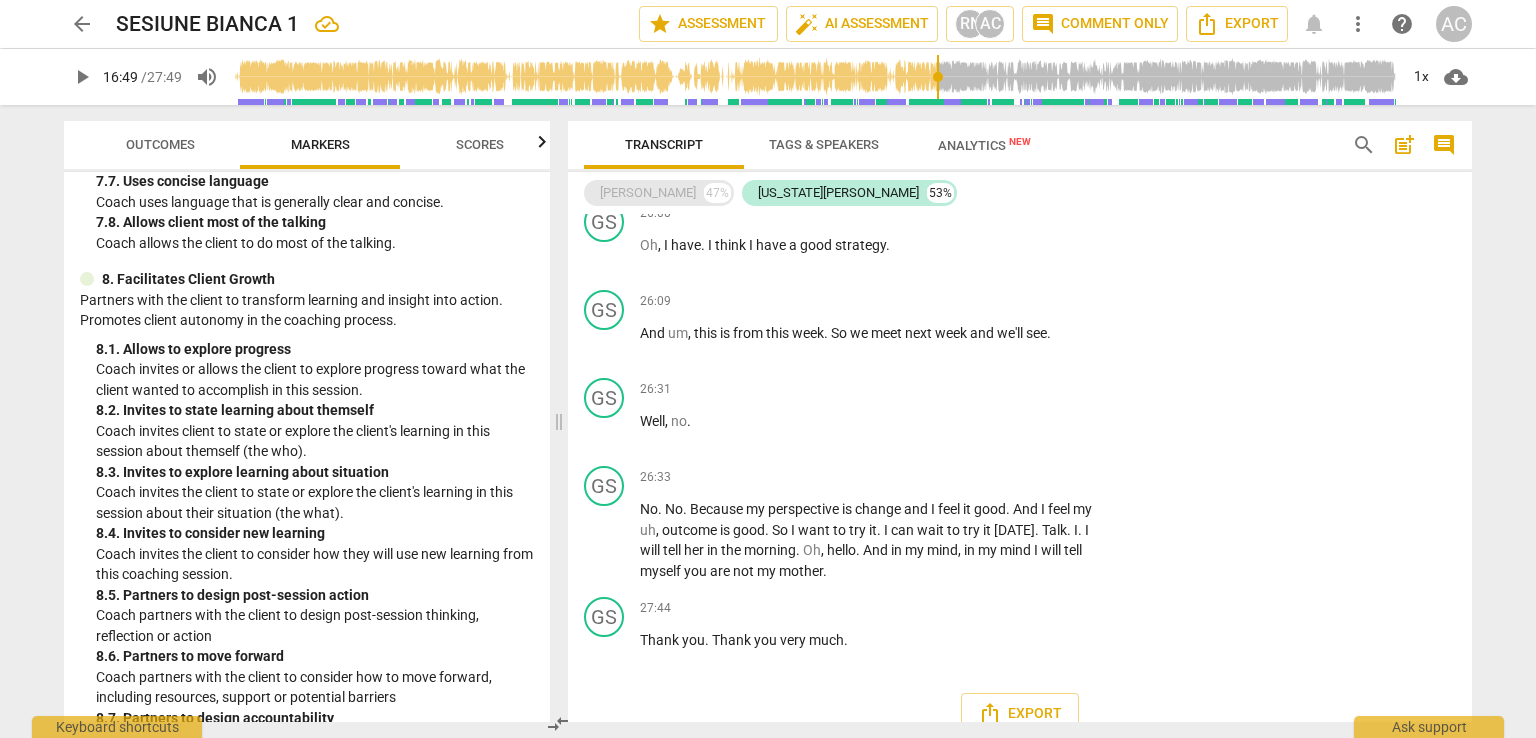 click on "BIANCA GUNA 47%" at bounding box center (659, 193) 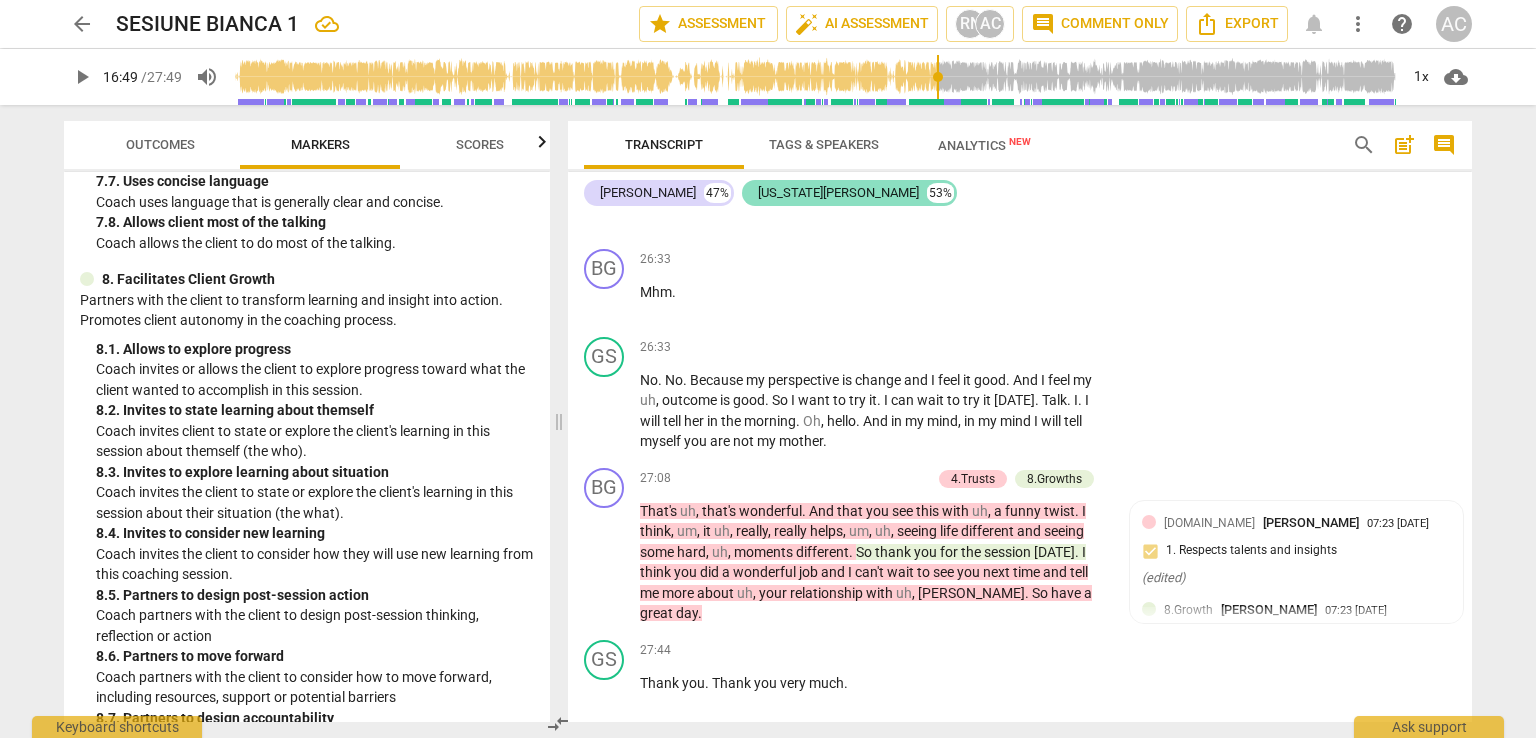 click on "[US_STATE][PERSON_NAME]" at bounding box center (838, 193) 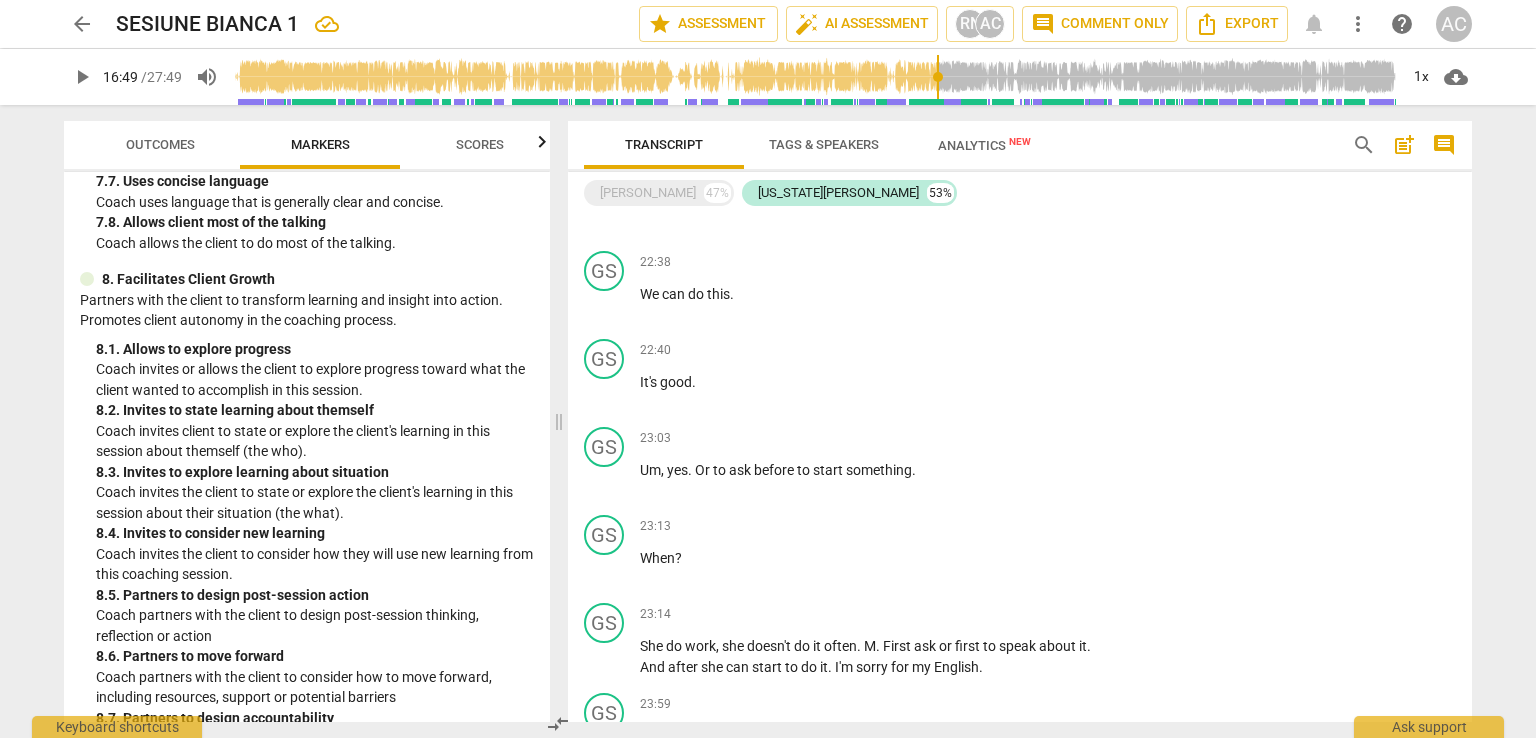 scroll, scrollTop: 4054, scrollLeft: 0, axis: vertical 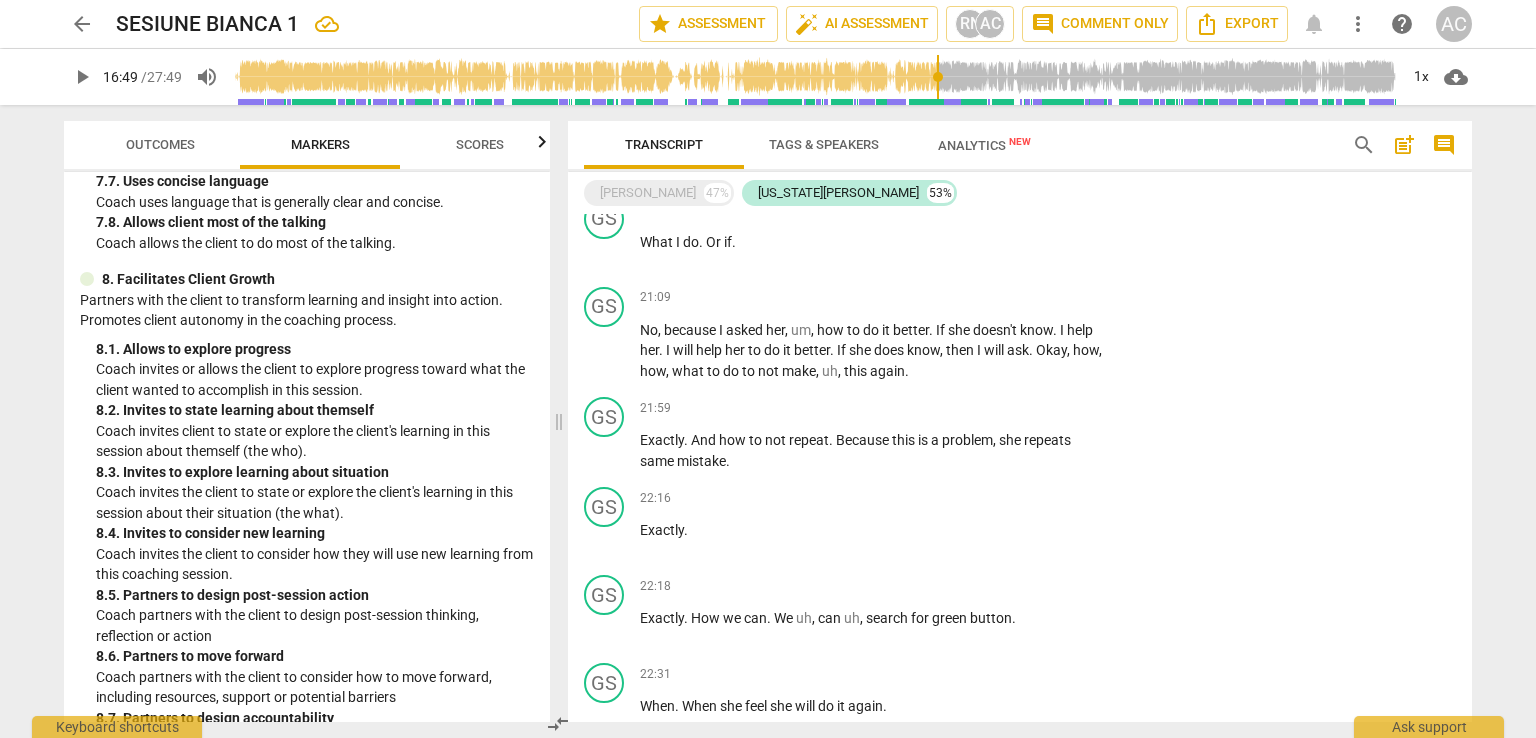 click on "comment" at bounding box center (1444, 145) 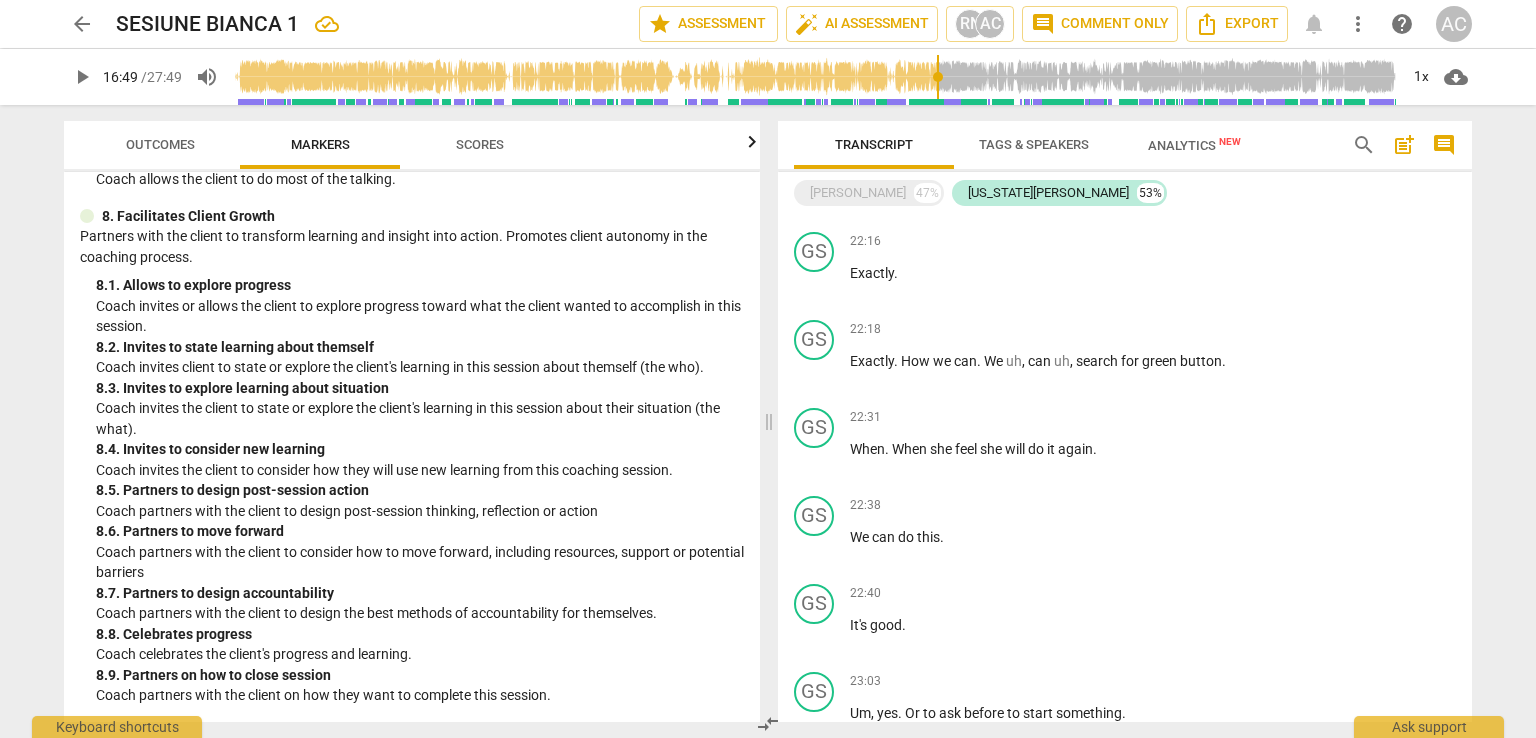 scroll, scrollTop: 3823, scrollLeft: 0, axis: vertical 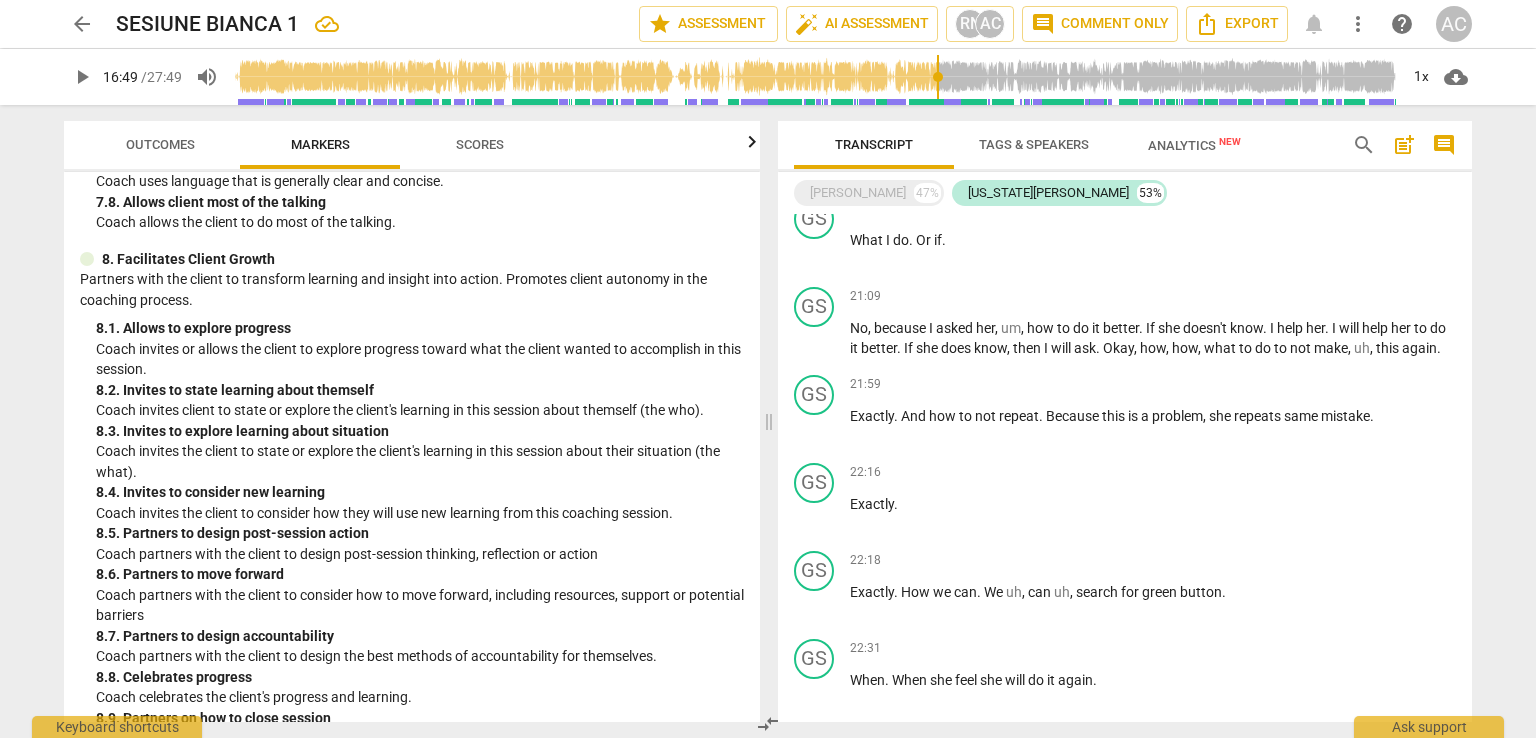 click on "comment" at bounding box center (1444, 145) 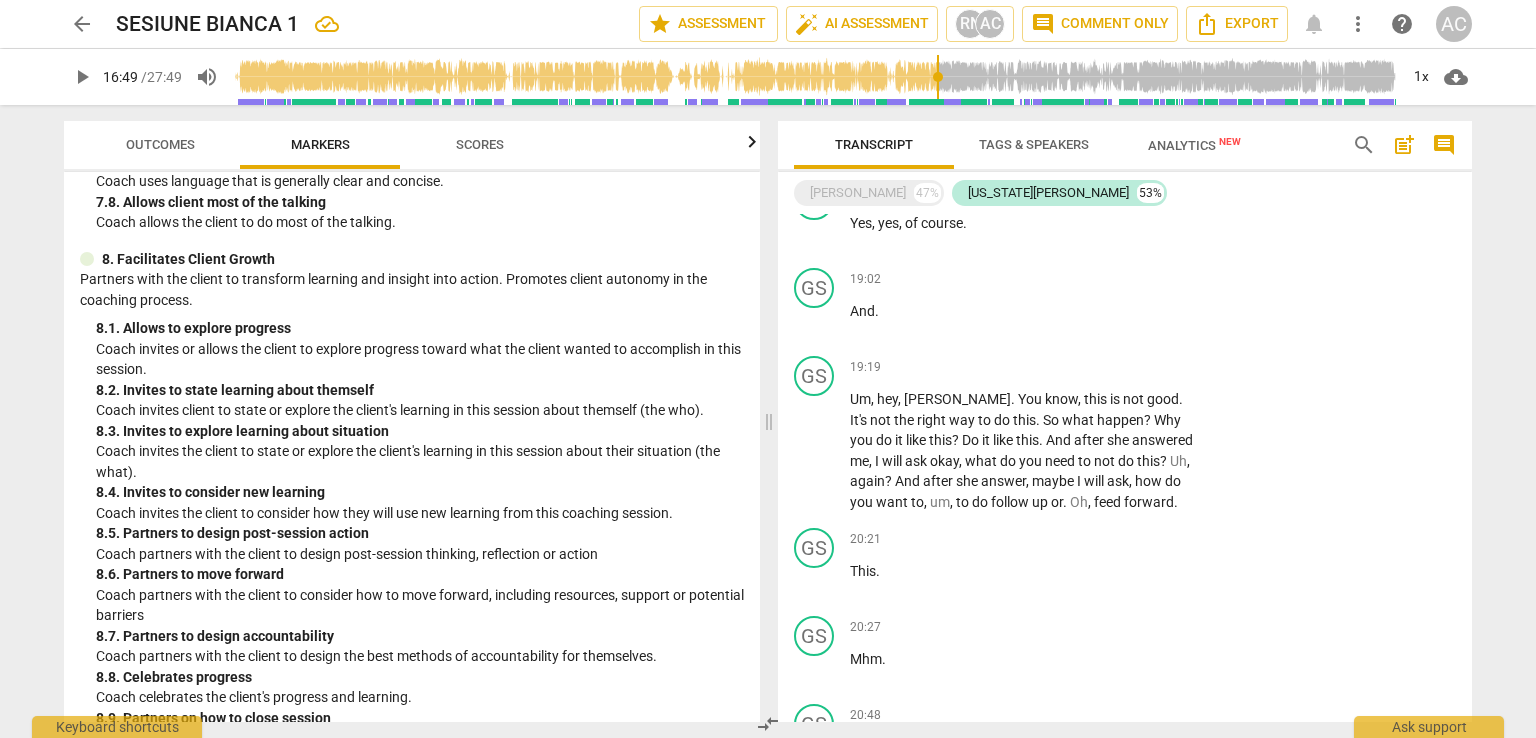 scroll, scrollTop: 4054, scrollLeft: 0, axis: vertical 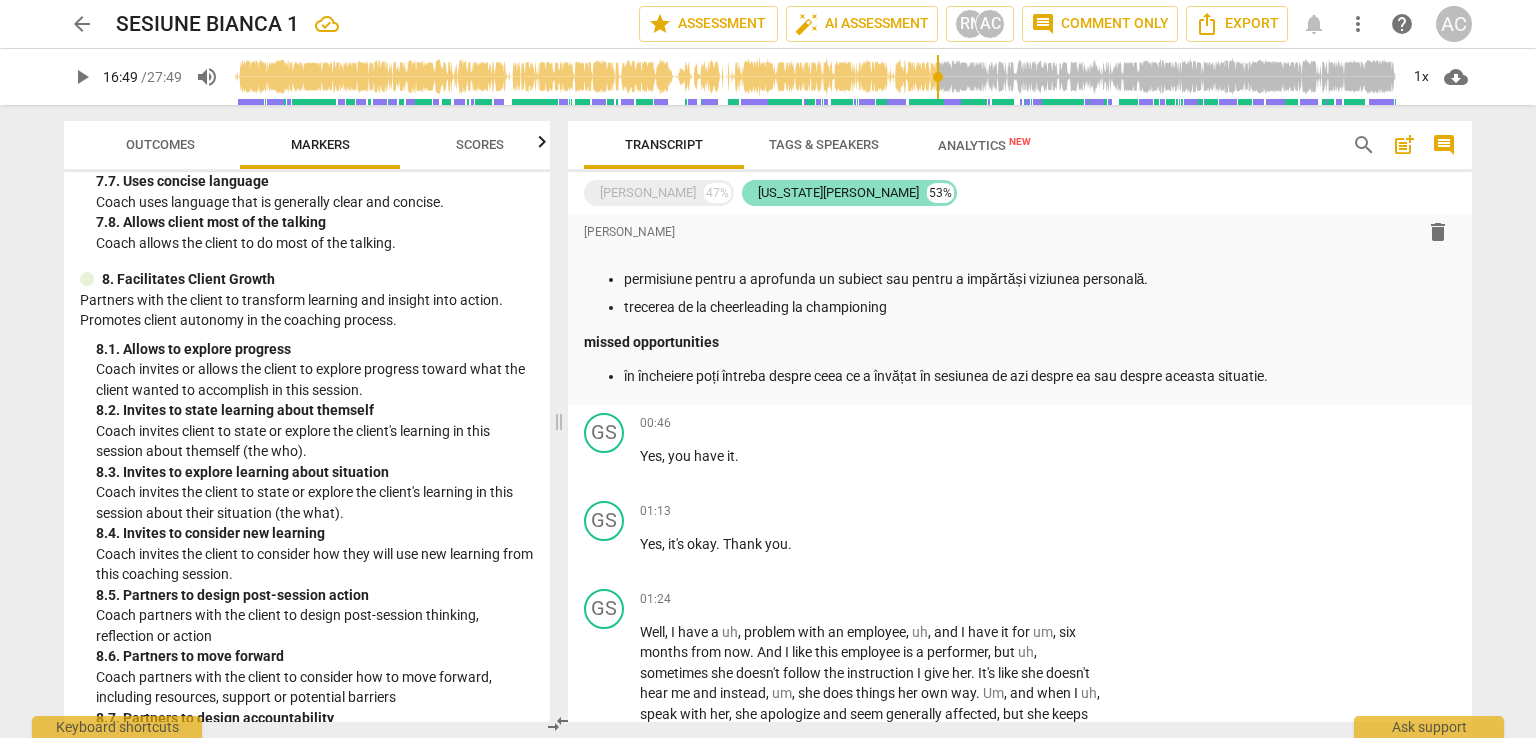 click on "[PERSON_NAME]" at bounding box center [648, 193] 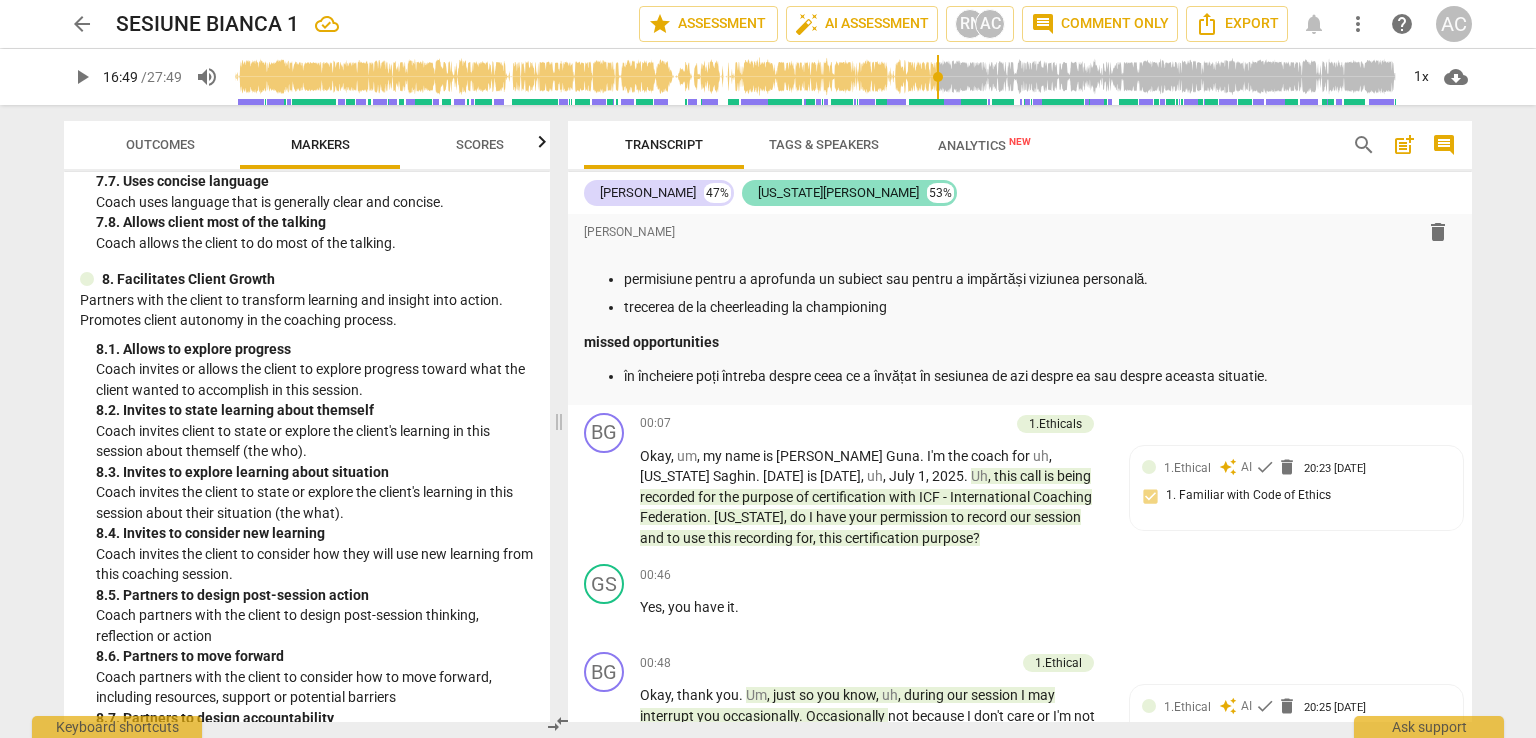 click on "[US_STATE][PERSON_NAME]" at bounding box center [838, 193] 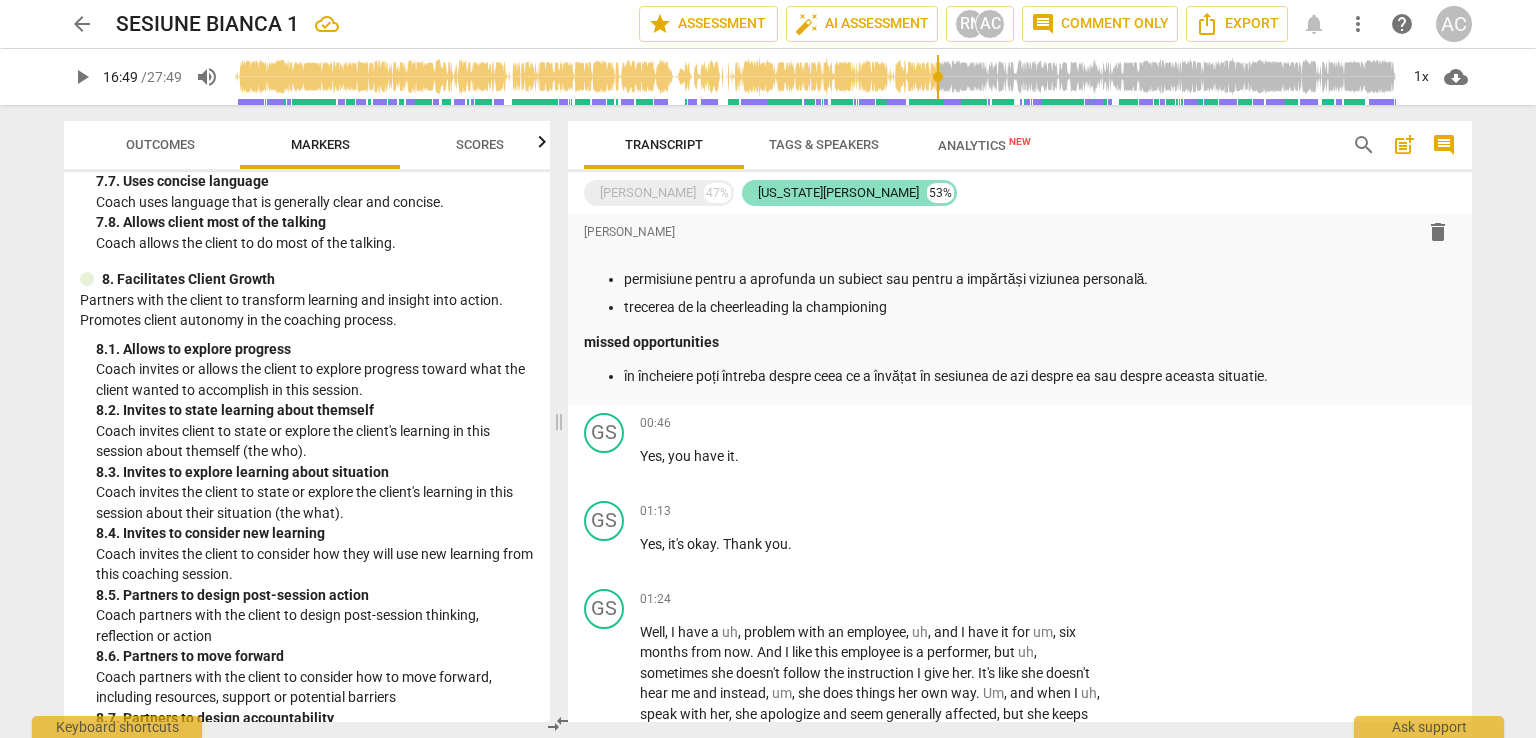 click on "[US_STATE][PERSON_NAME]" at bounding box center [838, 193] 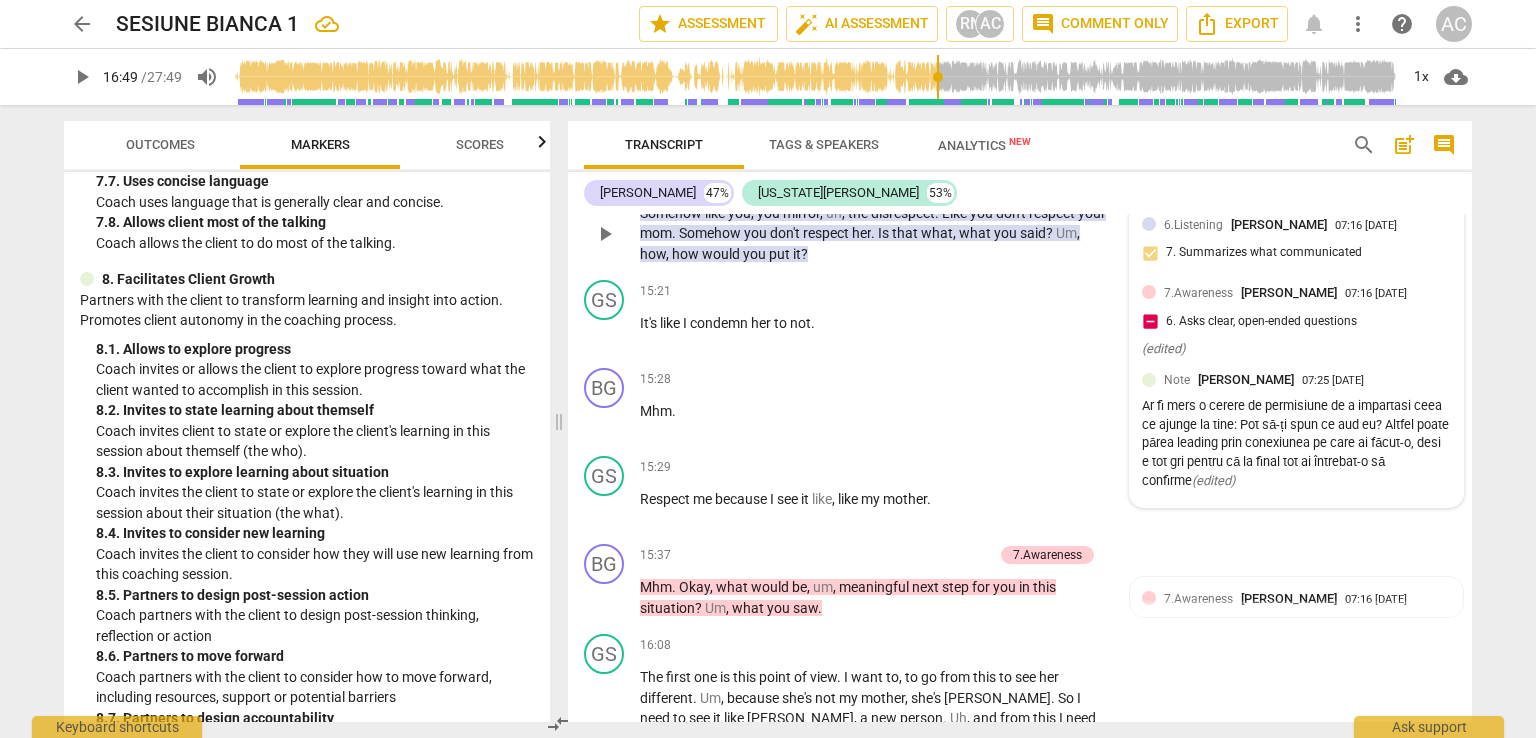 scroll, scrollTop: 5454, scrollLeft: 0, axis: vertical 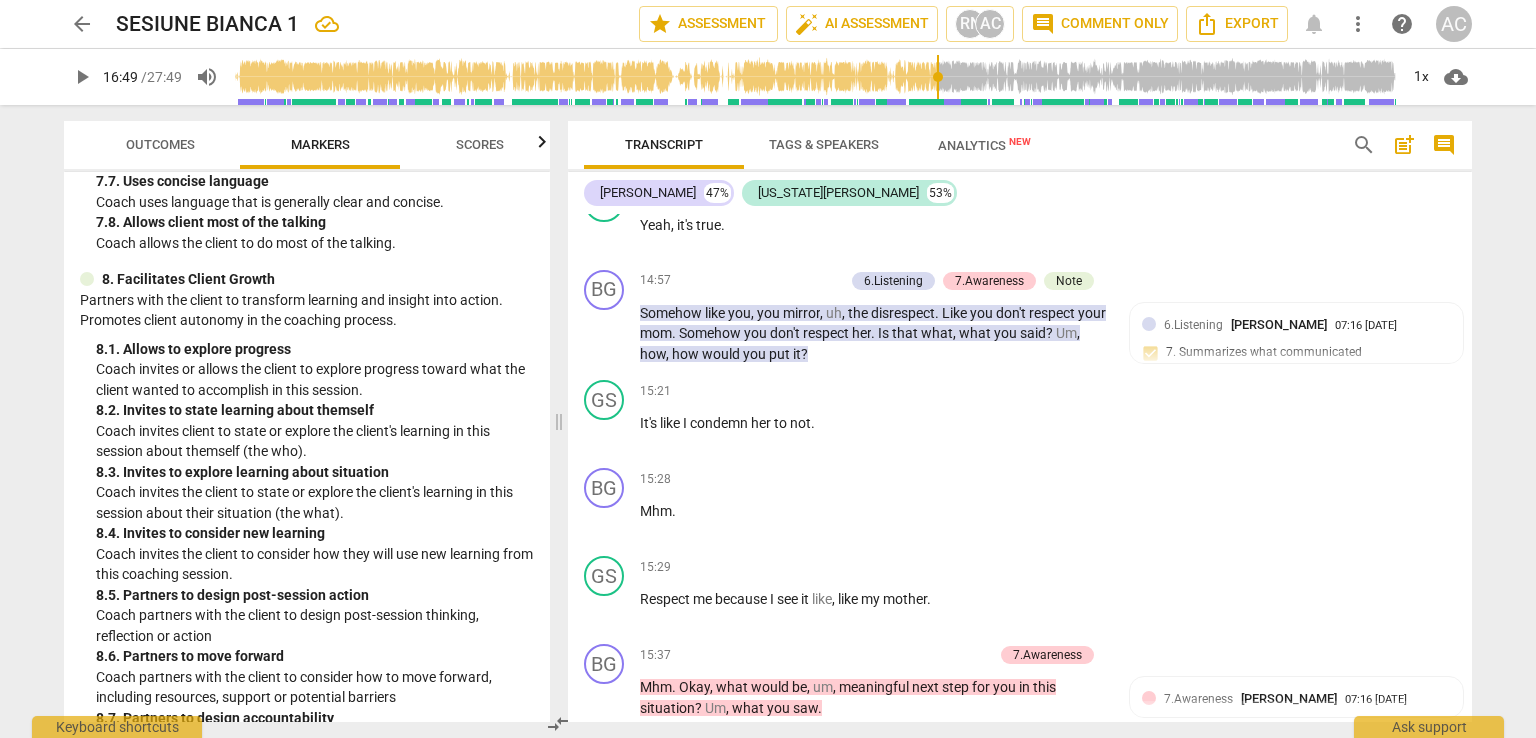 click on "BIANCA GUNA 47% [US_STATE][PERSON_NAME] 53%" at bounding box center (1020, 193) 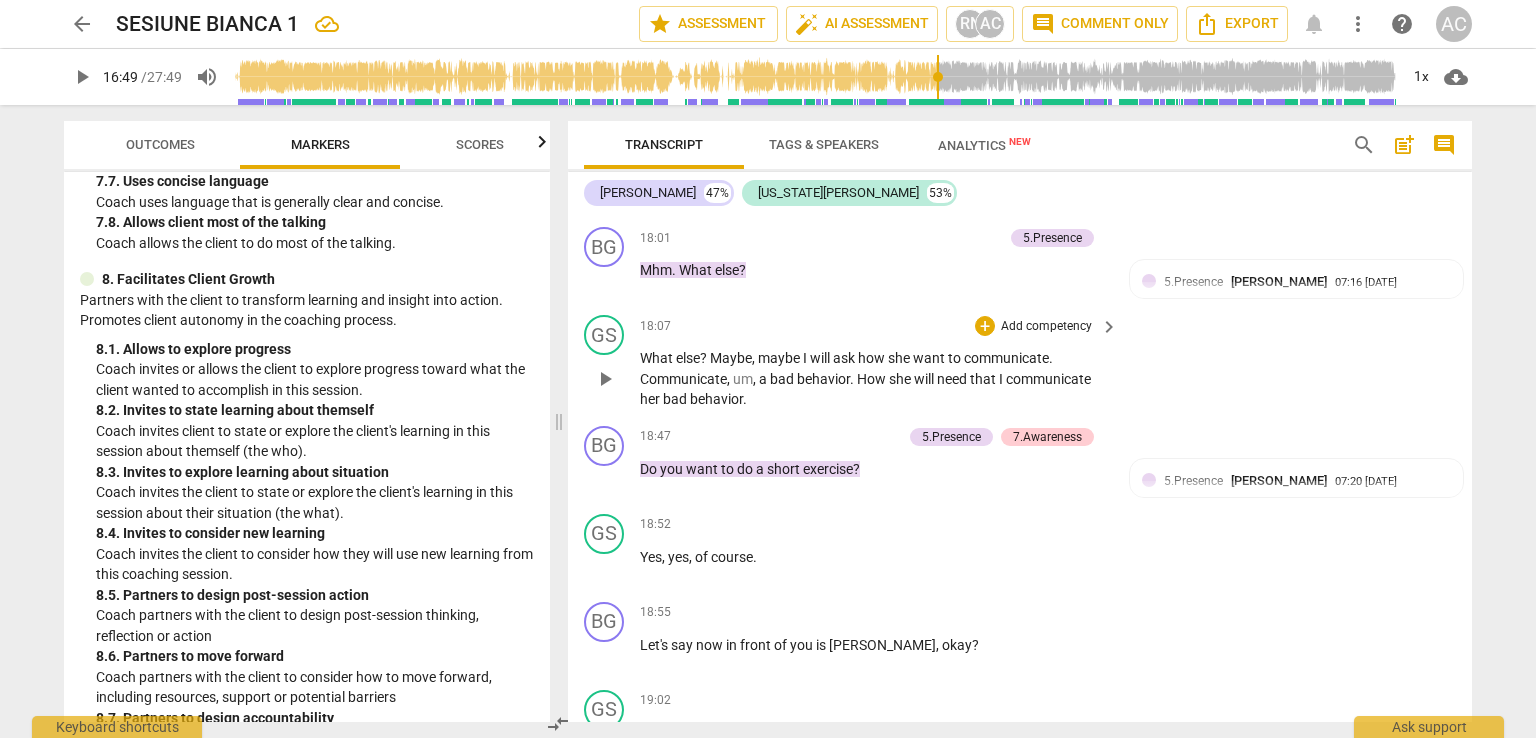 scroll, scrollTop: 5854, scrollLeft: 0, axis: vertical 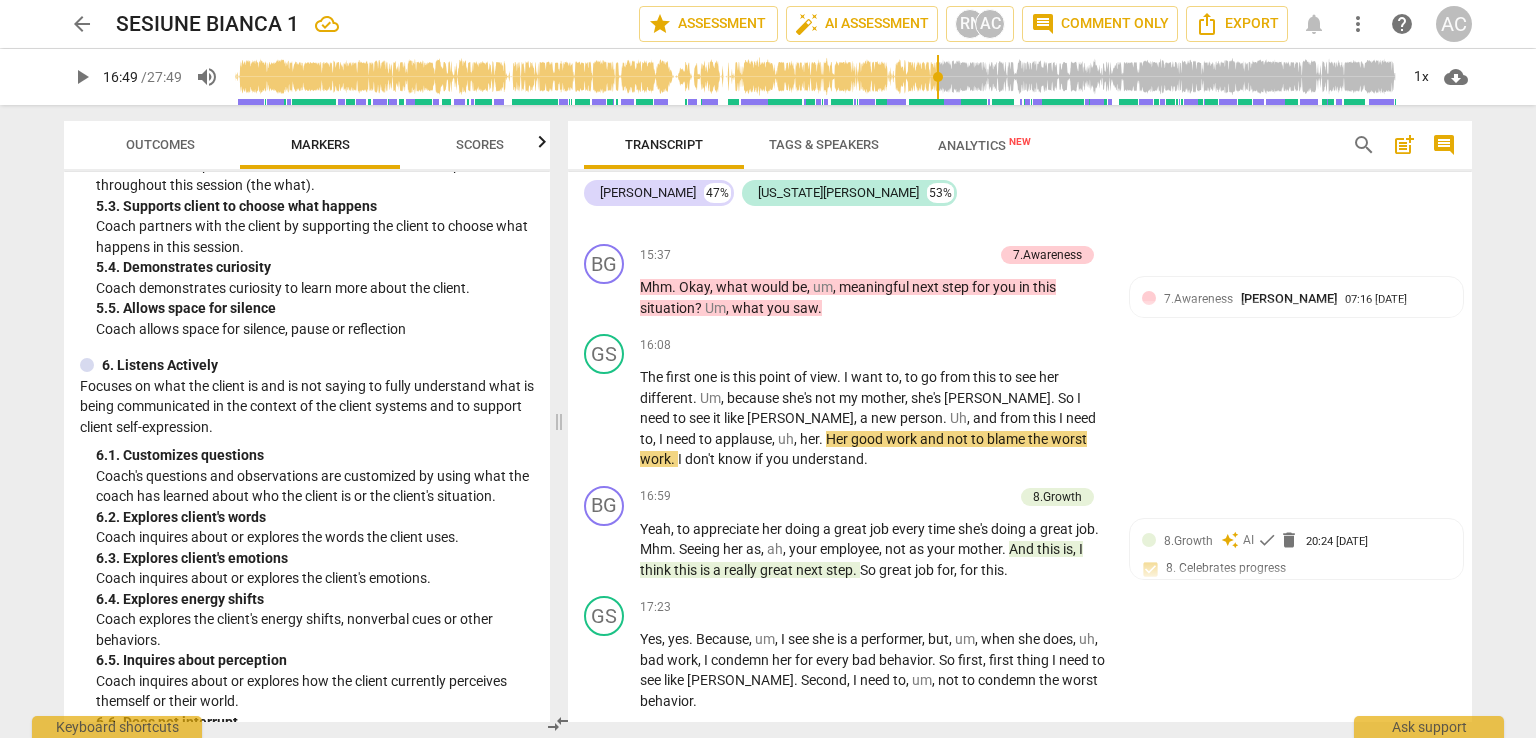 click on "Outcomes" at bounding box center [160, 144] 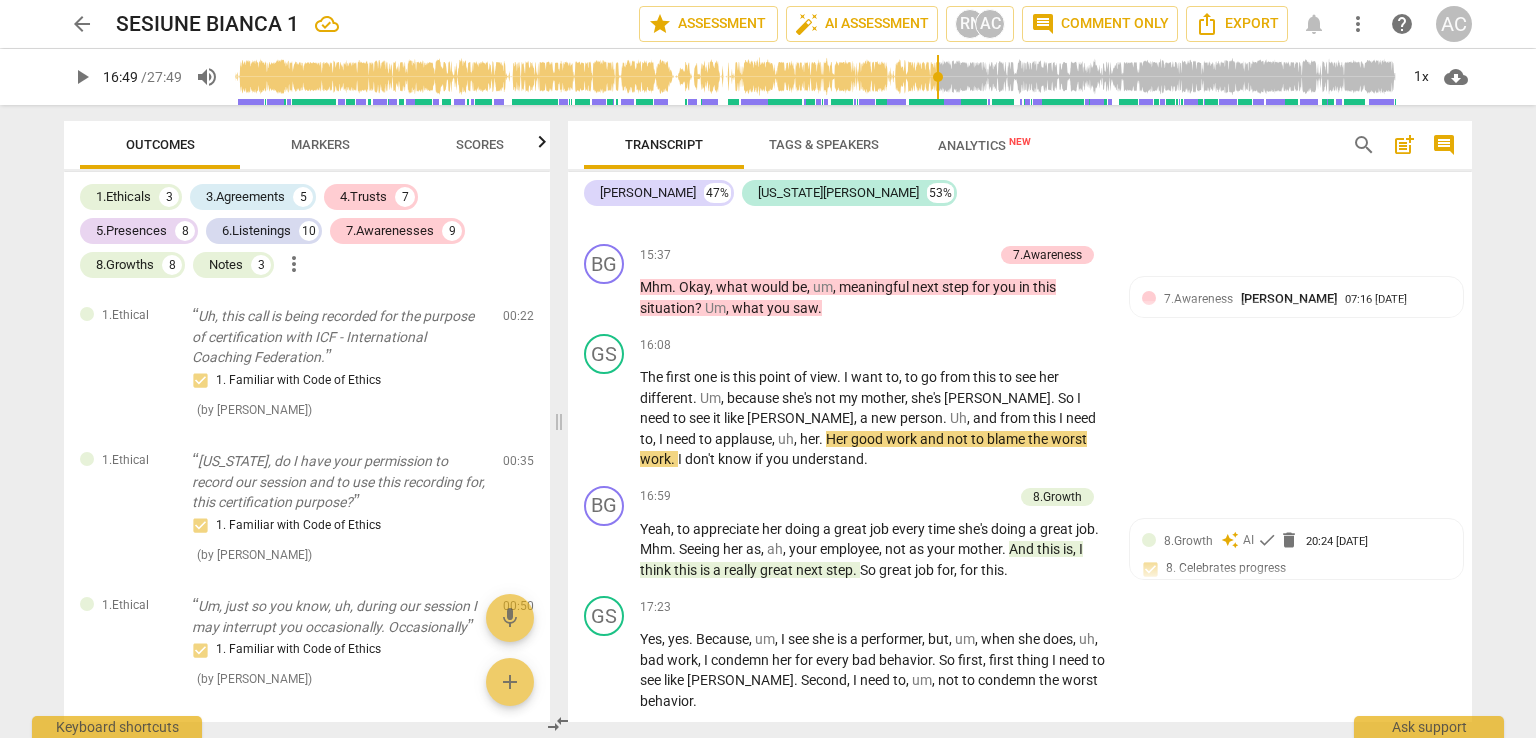 click on "Scores" at bounding box center [480, 144] 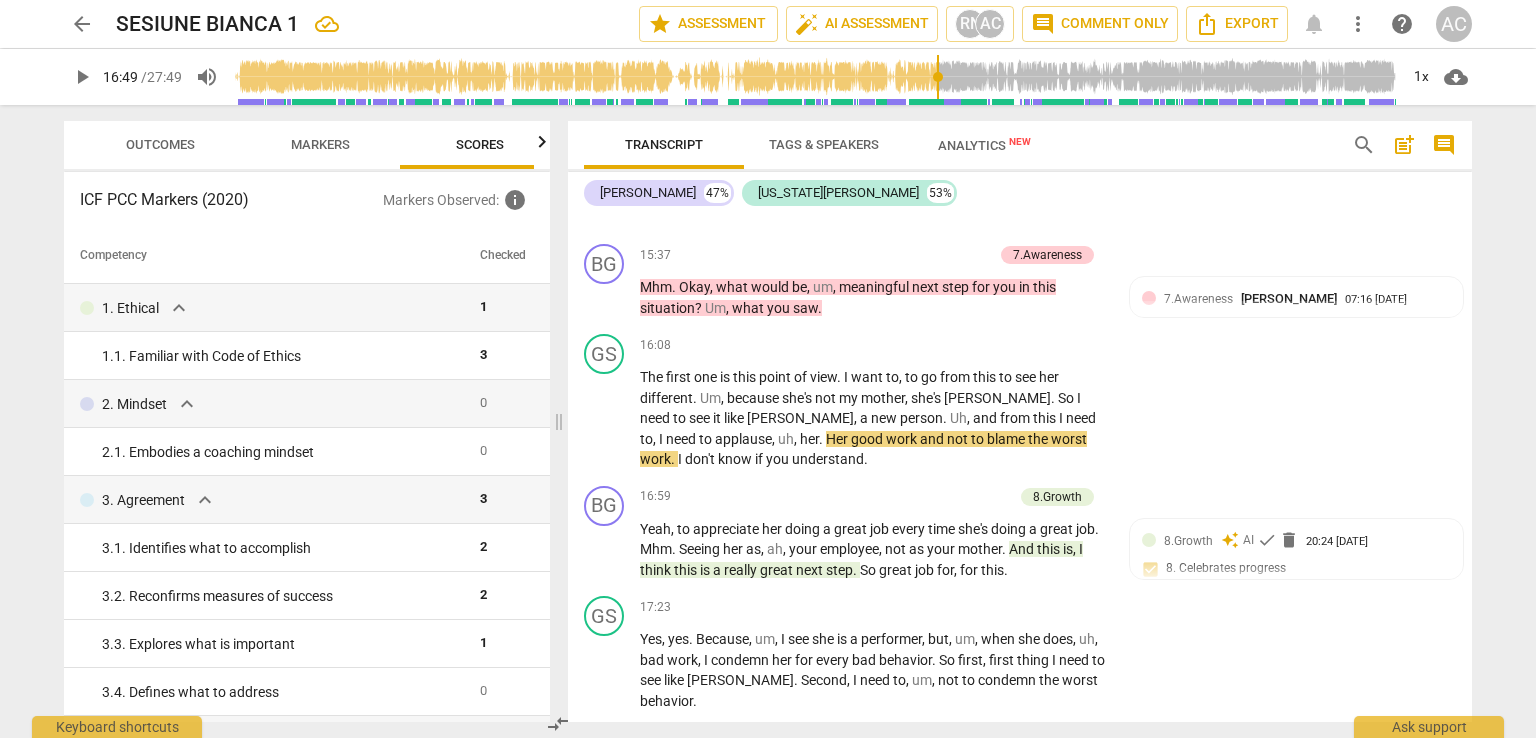 scroll, scrollTop: 0, scrollLeft: 25, axis: horizontal 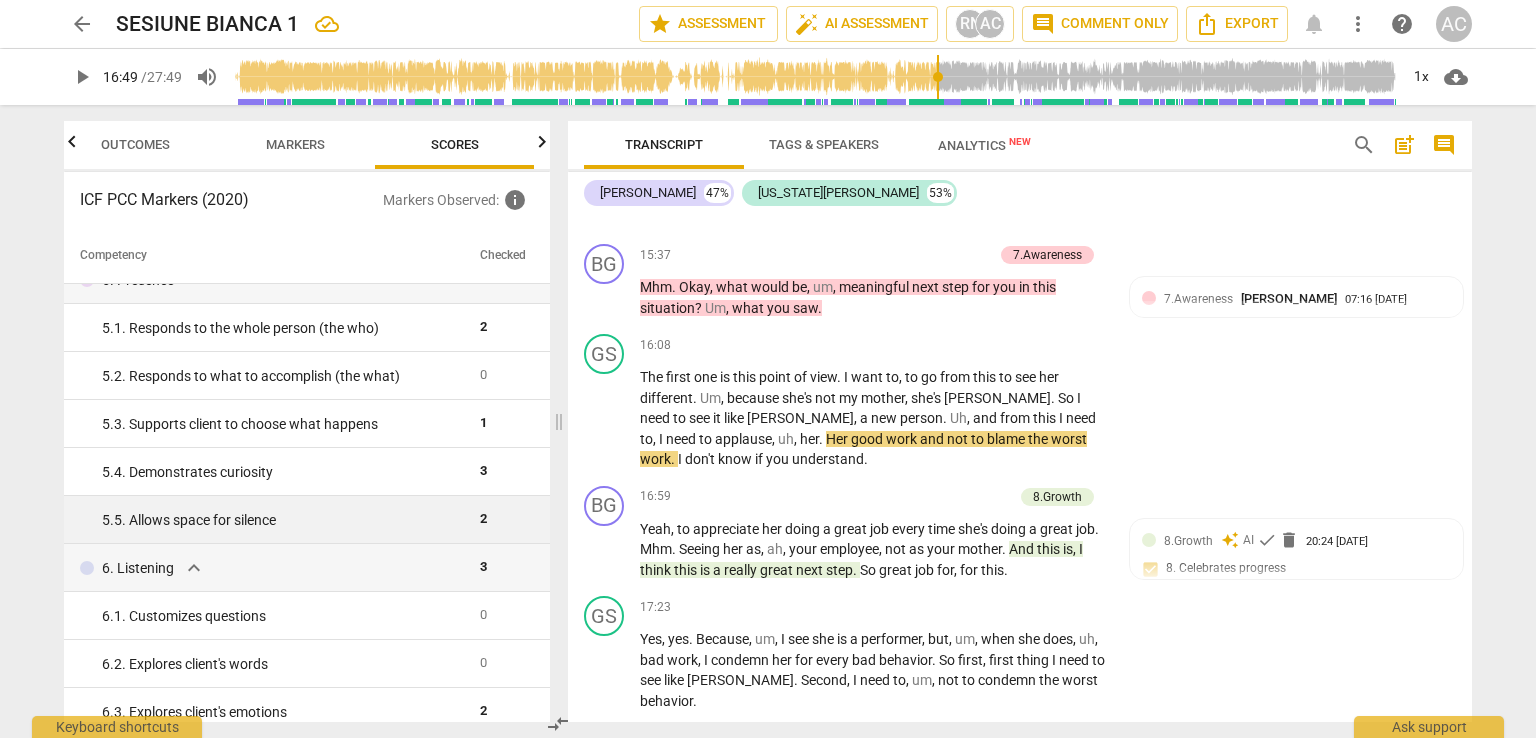 click on "5. 5. Allows space for silence" at bounding box center (283, 520) 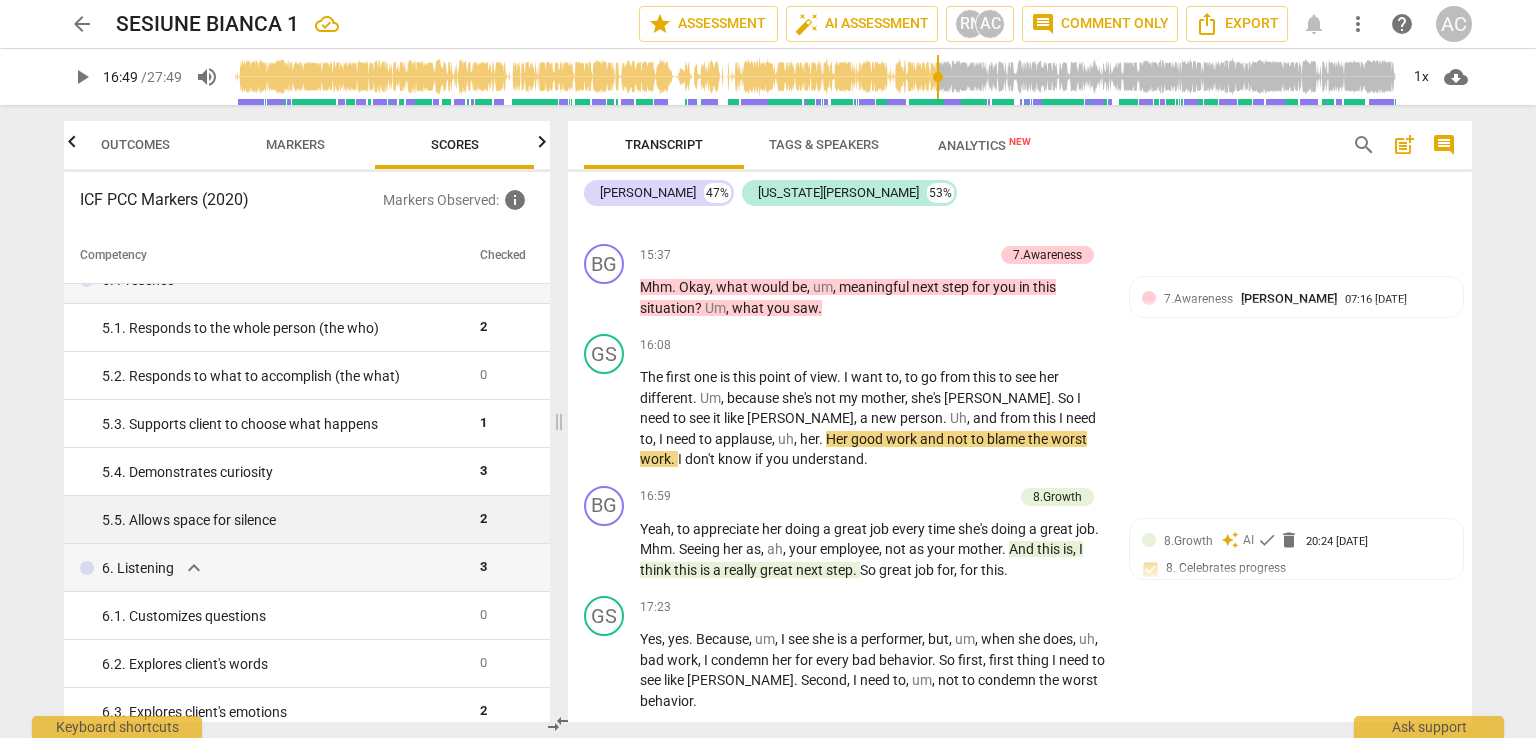 click on "2" at bounding box center (483, 518) 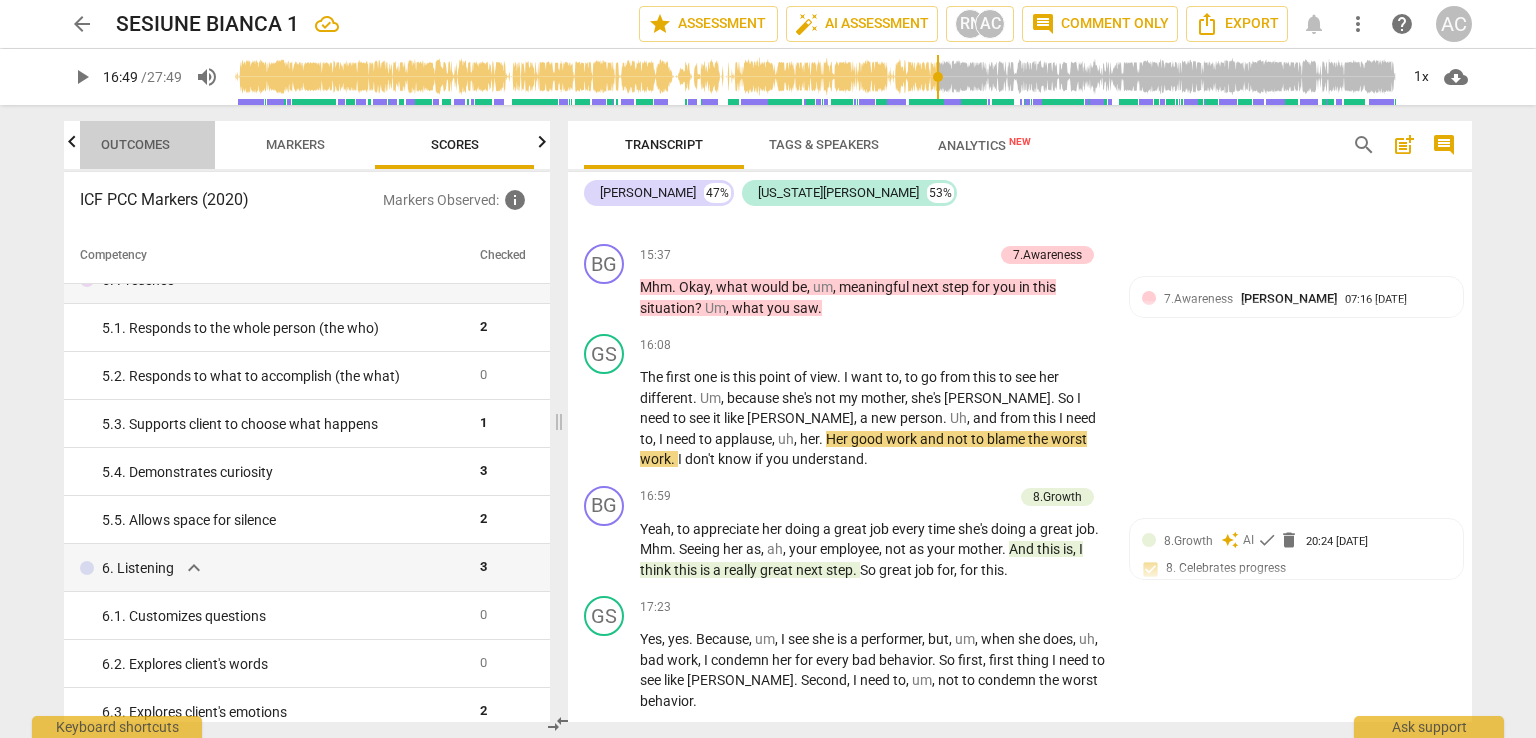 click on "Outcomes" at bounding box center [135, 145] 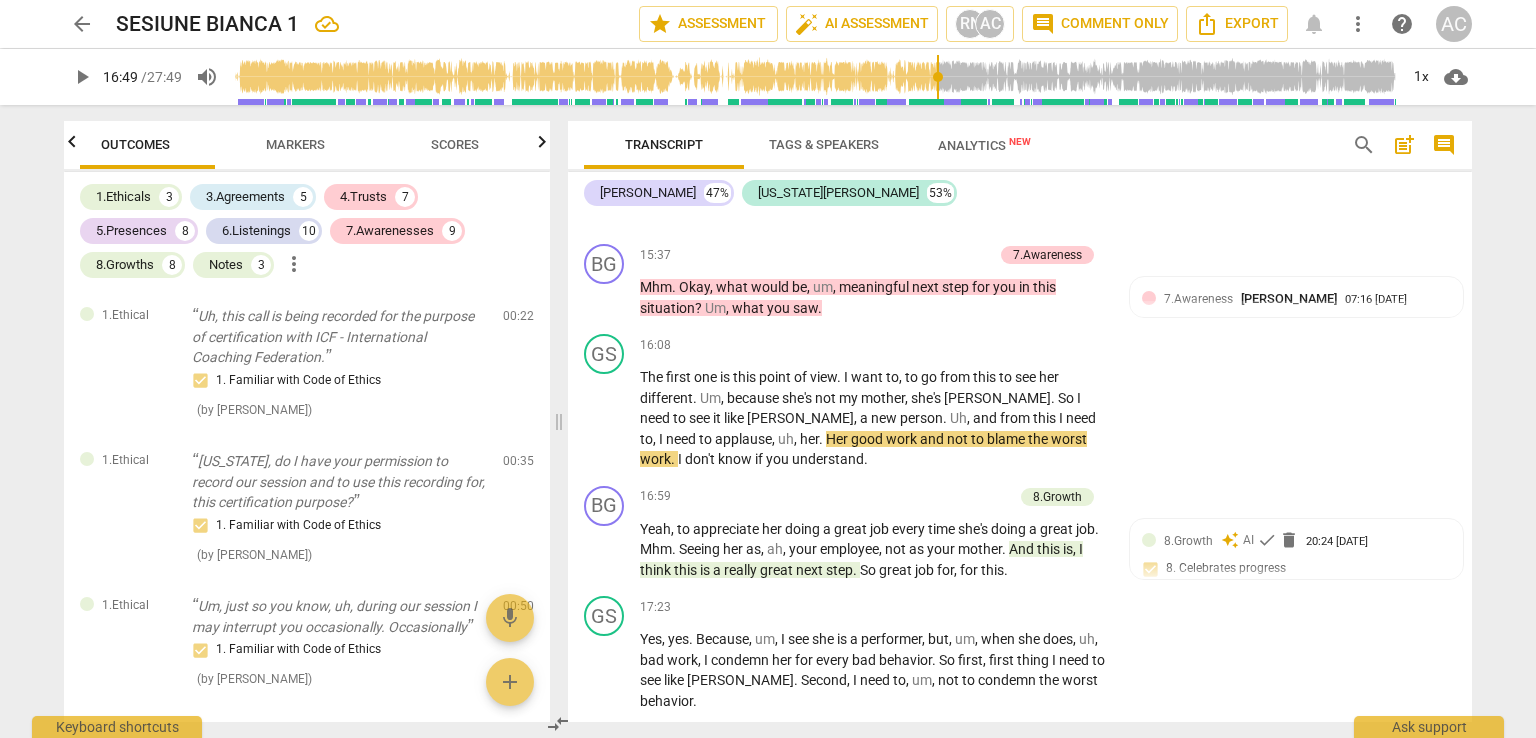 scroll, scrollTop: 0, scrollLeft: 0, axis: both 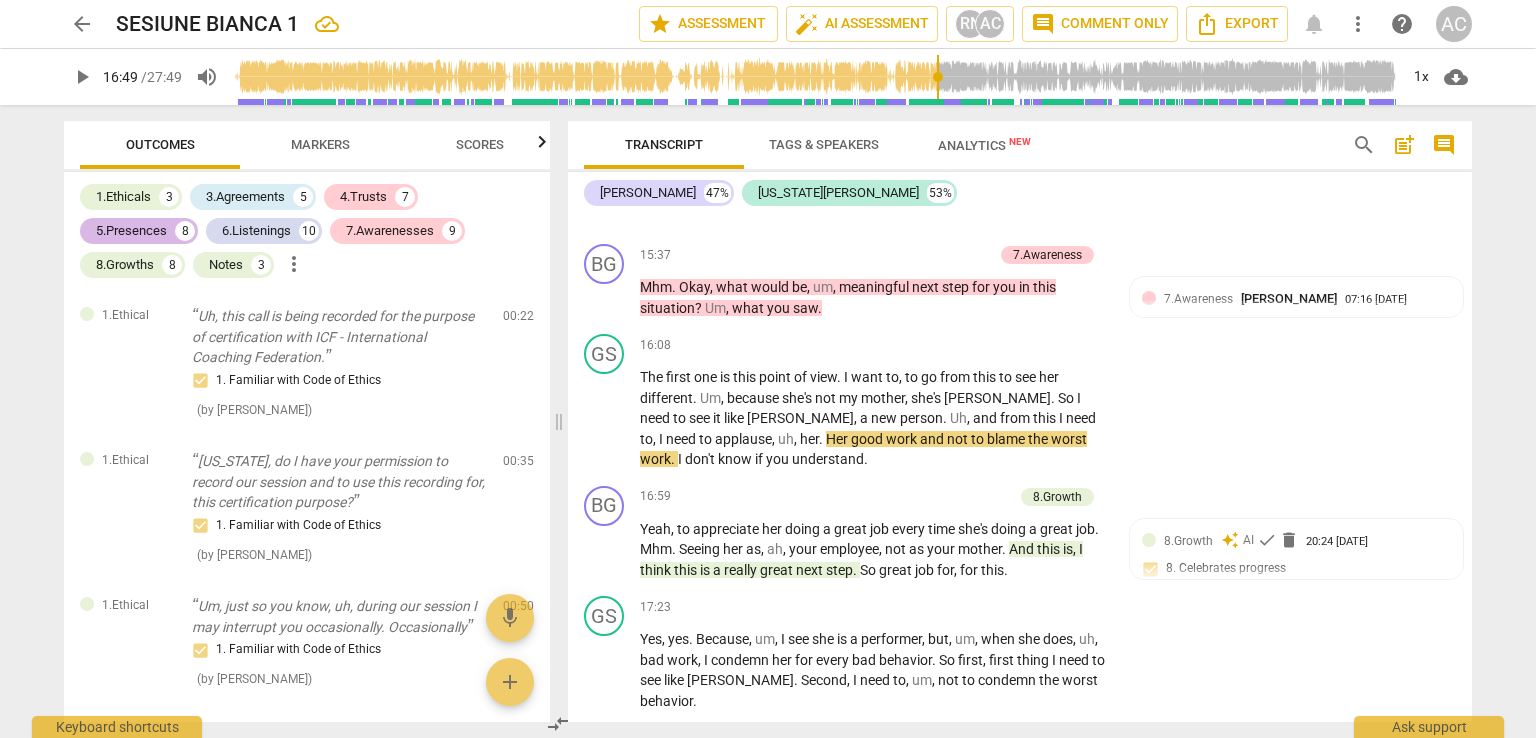 click on "5.Presences" at bounding box center (131, 231) 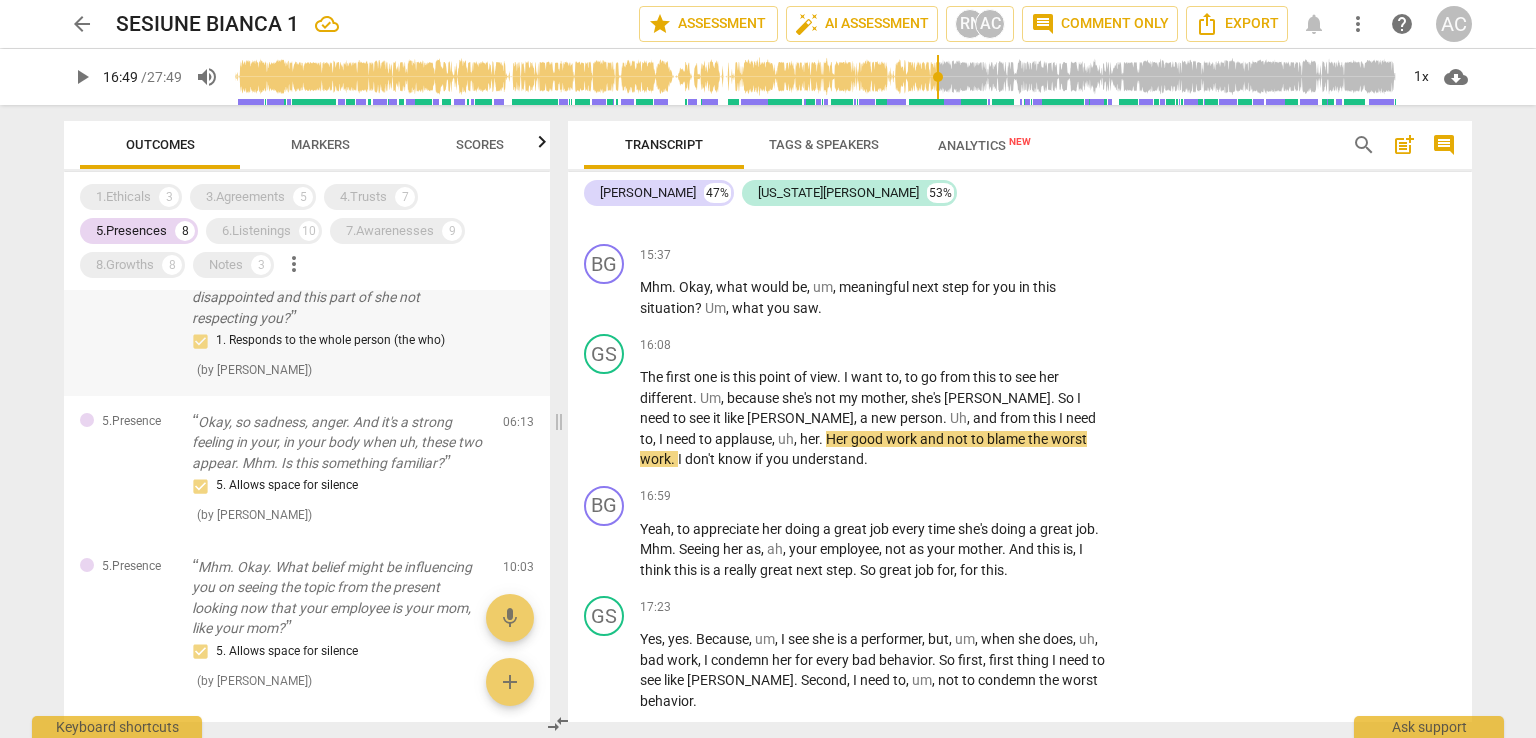 scroll, scrollTop: 200, scrollLeft: 0, axis: vertical 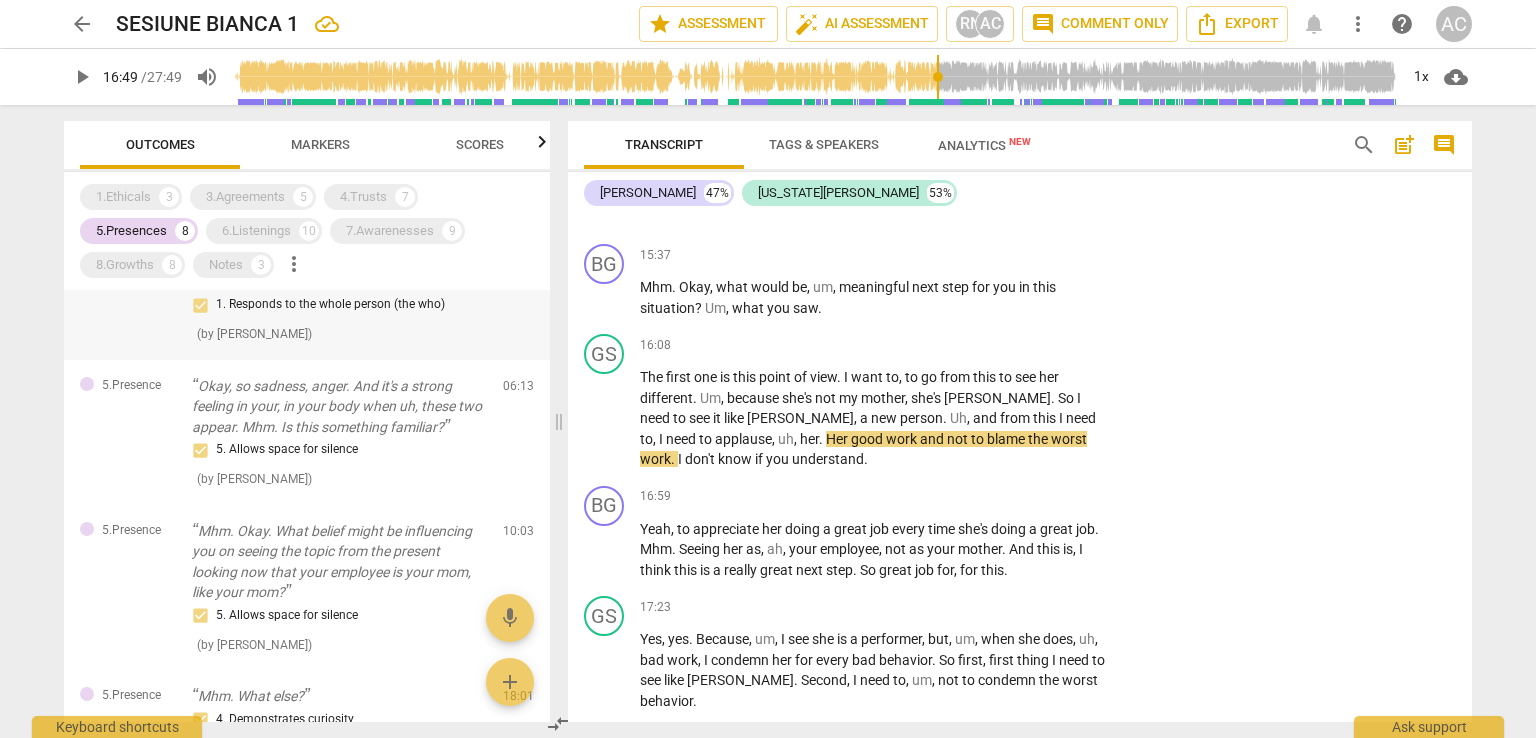 click on "Okay, so sadness, anger. And it's a strong feeling in your, in your body when uh, these two appear. Mhm. Is this something familiar?" at bounding box center (339, 407) 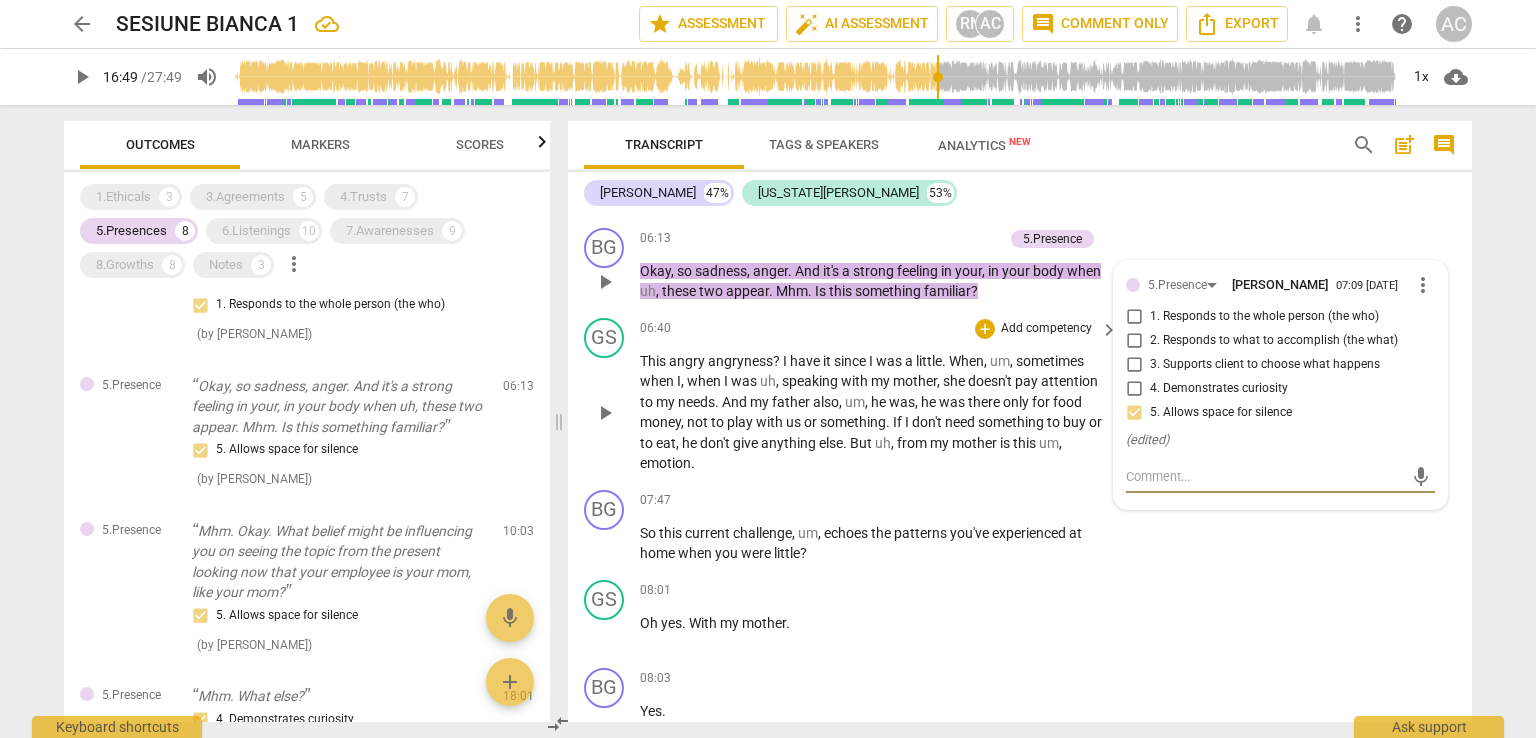 scroll, scrollTop: 2443, scrollLeft: 0, axis: vertical 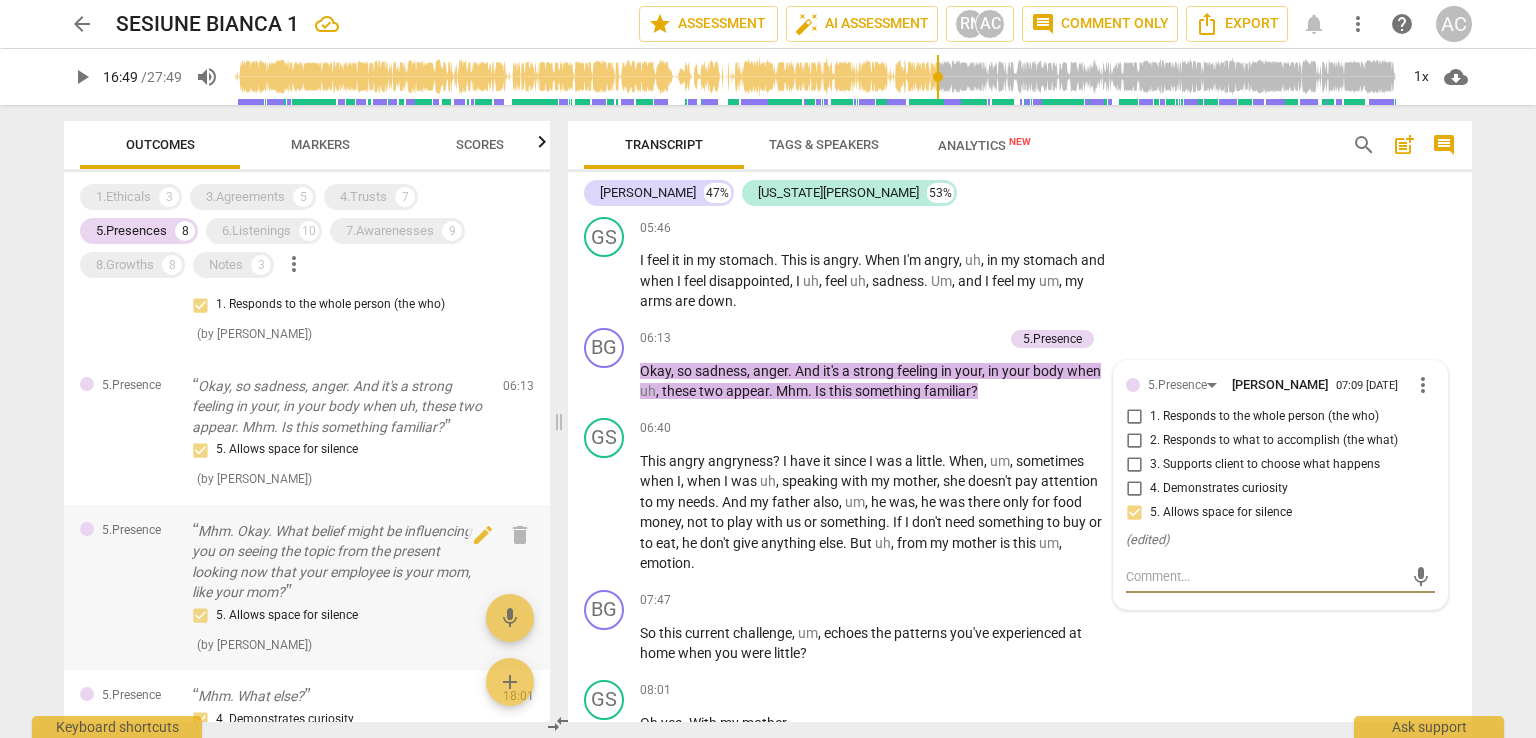 click on "5. Allows space for silence ( by [PERSON_NAME] )" at bounding box center (339, 629) 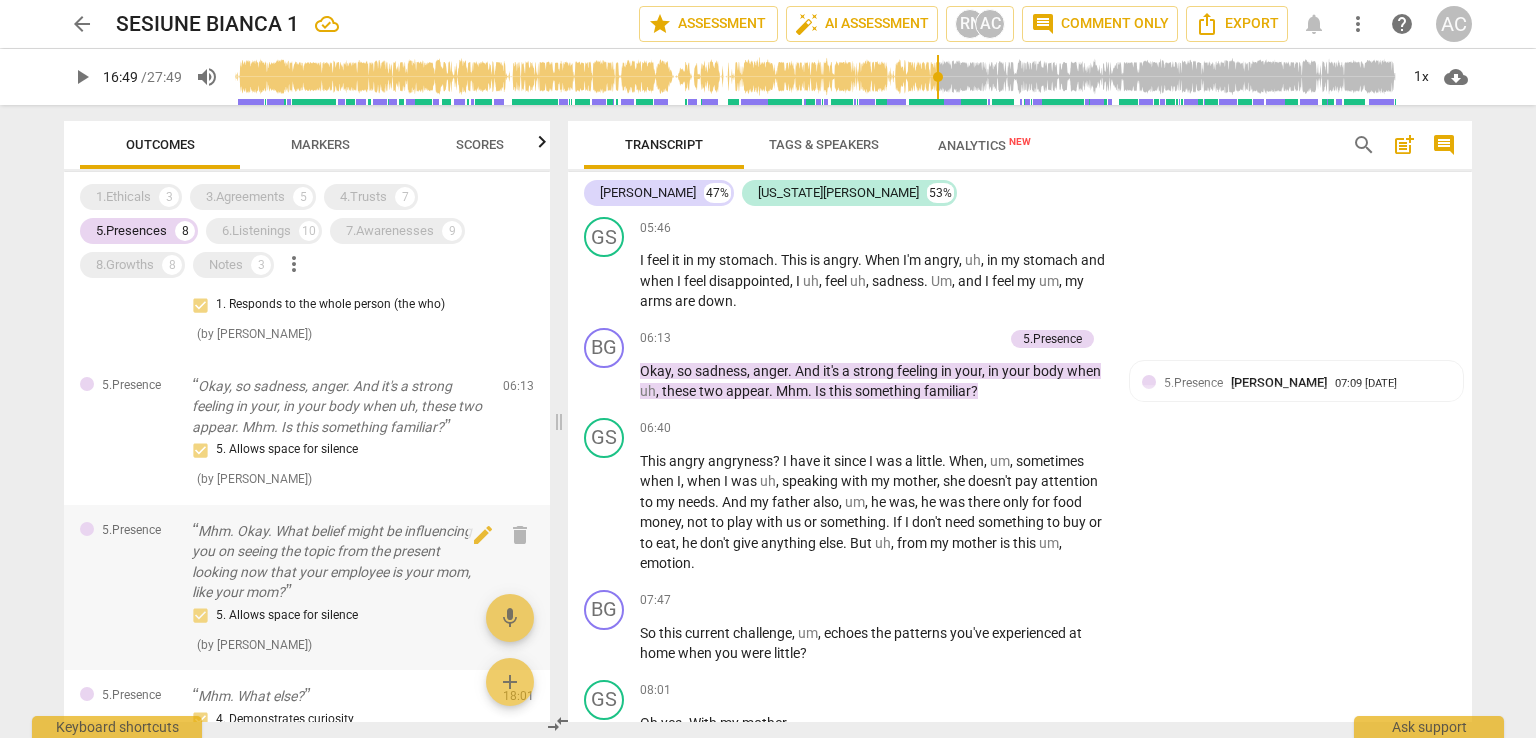 click on "5. Allows space for silence" at bounding box center (339, 616) 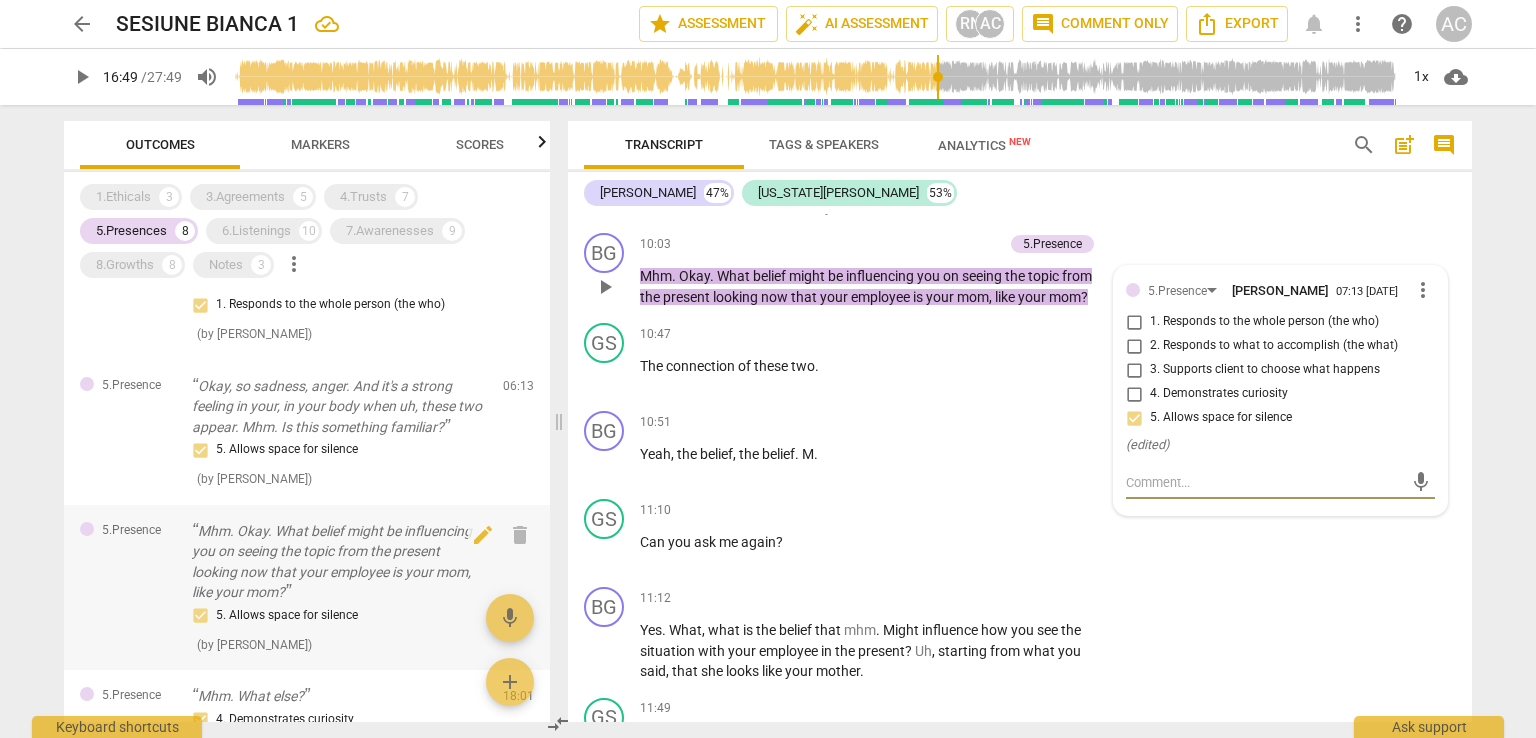 click on "5.Presence" at bounding box center (131, 530) 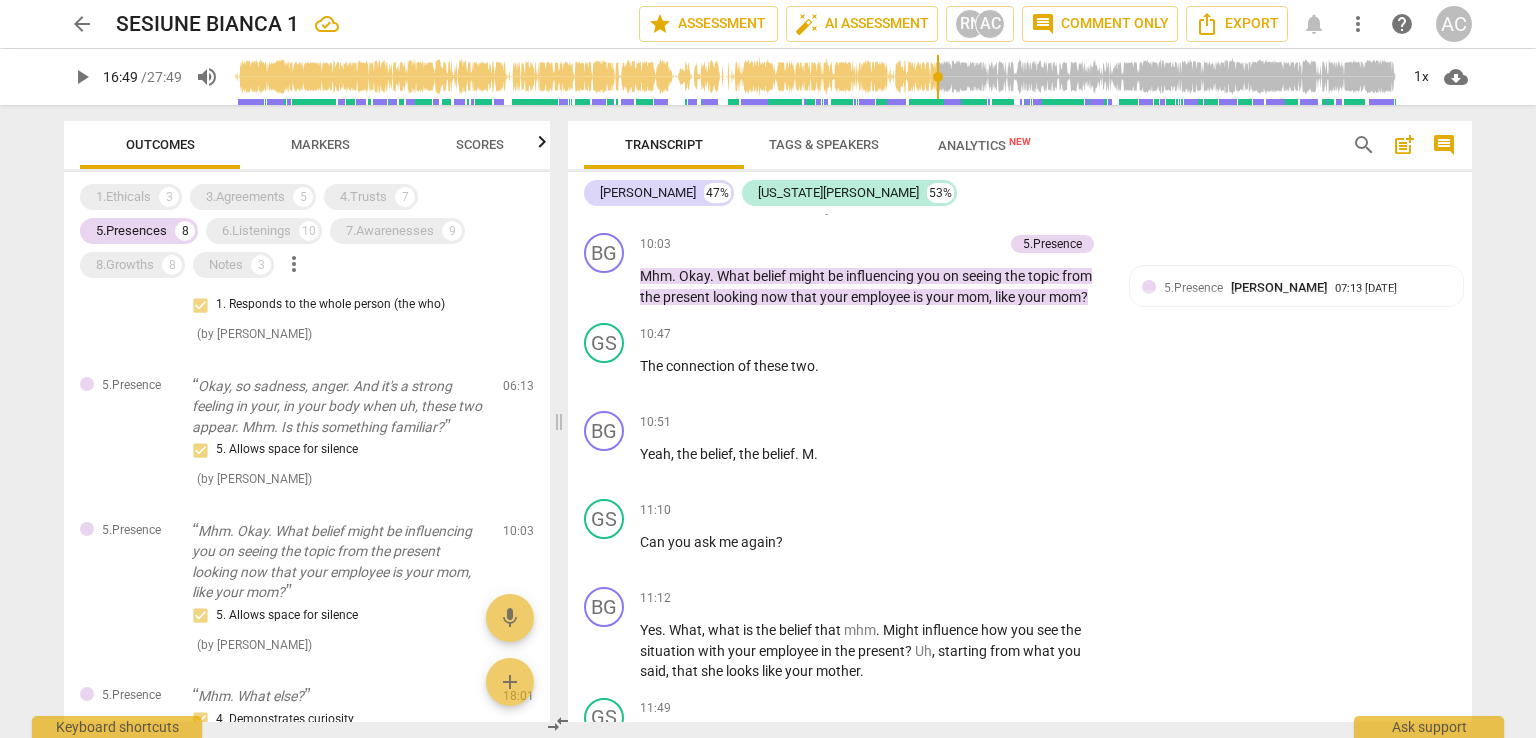 click on "arrow_back SESIUNE BIANCA 1 star    Assessment   auto_fix_high    AI Assessment RN AC comment    Comment only    Export notifications more_vert help AC play_arrow 16:49   /  27:49 volume_up 1x cloud_download Outcomes Markers Scores 1.Ethicals 3 3.Agreements 5 4.Trusts 7 5.Presences 8 6.Listenings 10 7.Awarenesses 9 8.Growths 8 Notes 3 more_vert 5.Presence Mhm. What do you notice in your body or emotion as you talk about disrespect. 1. Responds to the whole person (the who) ( by [PERSON_NAME] ) 04:45 edit delete 5.Presence Okay. And how does it land in your body, this disappointed and this part of she not respecting you? 1. Responds to the whole person (the who) ( by [PERSON_NAME] ) 05:16 edit delete 5.Presence Okay, so sadness, anger. And it's a strong feeling in your, in your body when uh, these two appear. Mhm. Is this something familiar? 5. Allows space for silence ( by [PERSON_NAME] ) 06:13 edit delete 5.Presence 5. Allows space for silence ( by [PERSON_NAME] ) 10:03 edit delete 5.Presence ( ) 18:01 ( )" at bounding box center [768, 369] 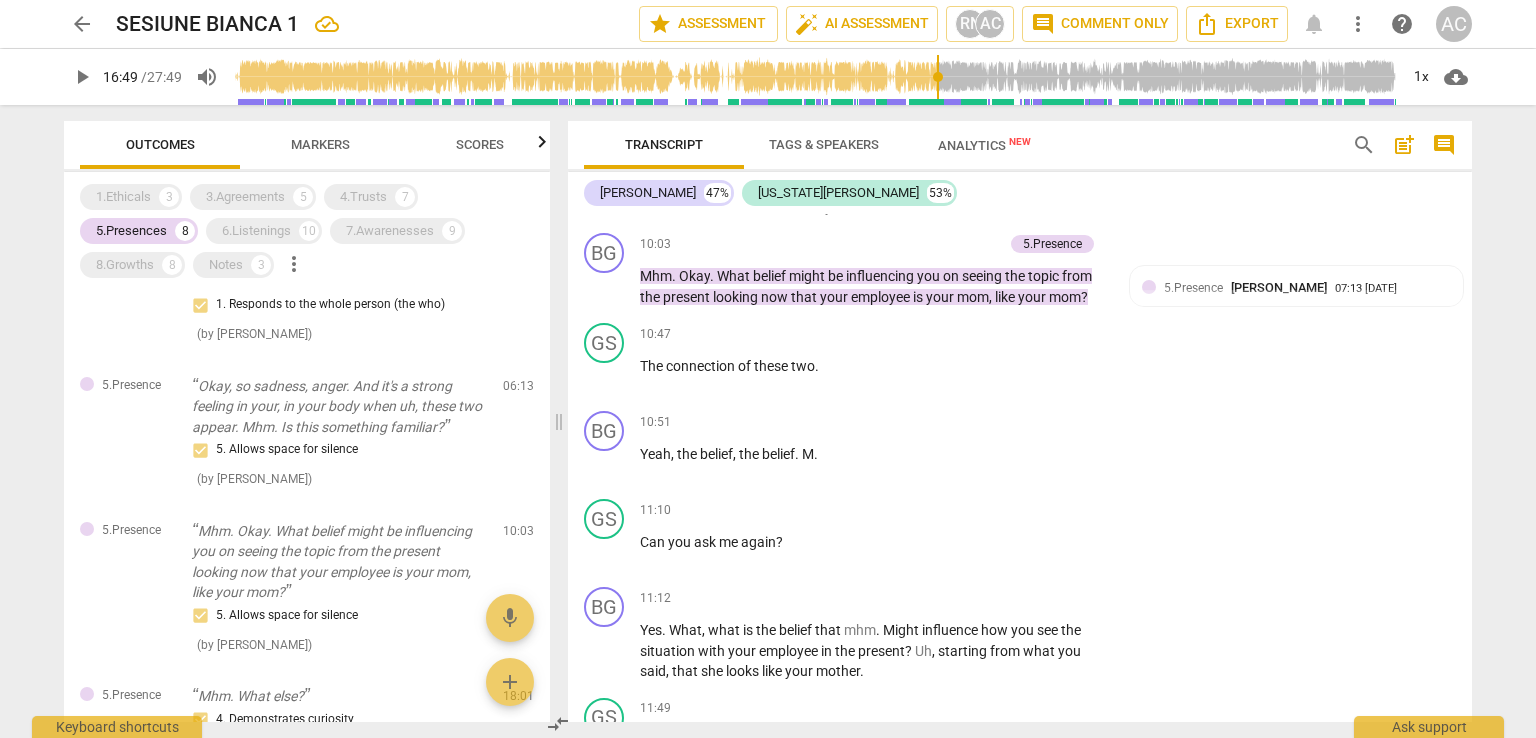 type on "1009" 